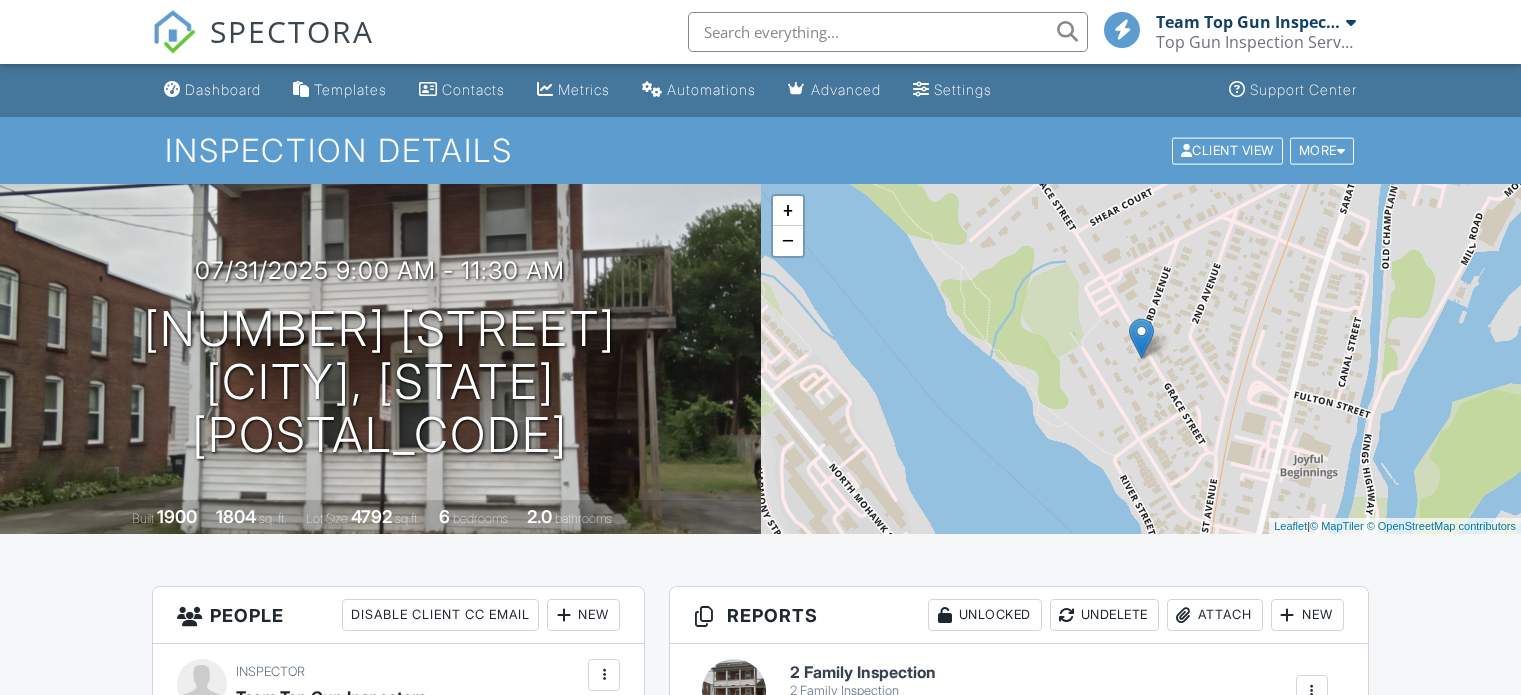 scroll, scrollTop: 400, scrollLeft: 0, axis: vertical 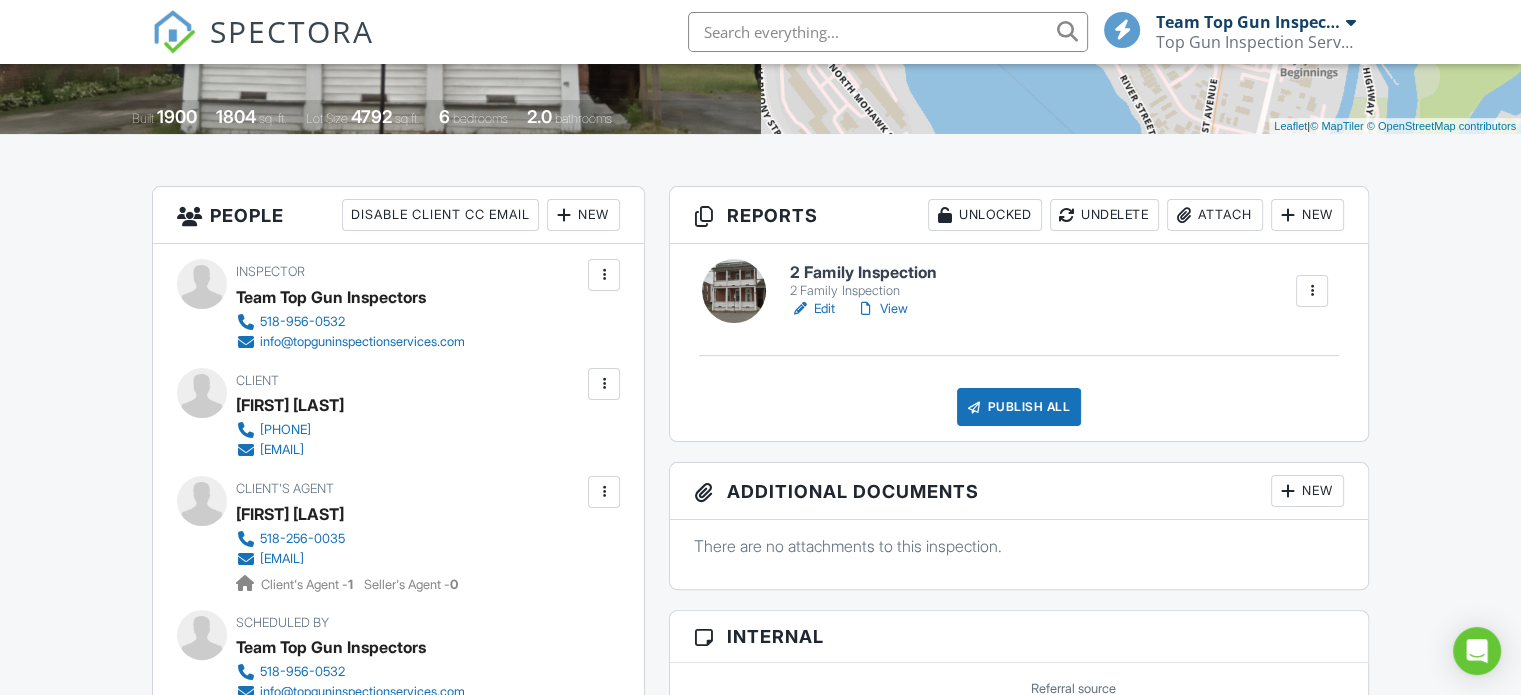 click on "View" at bounding box center (881, 309) 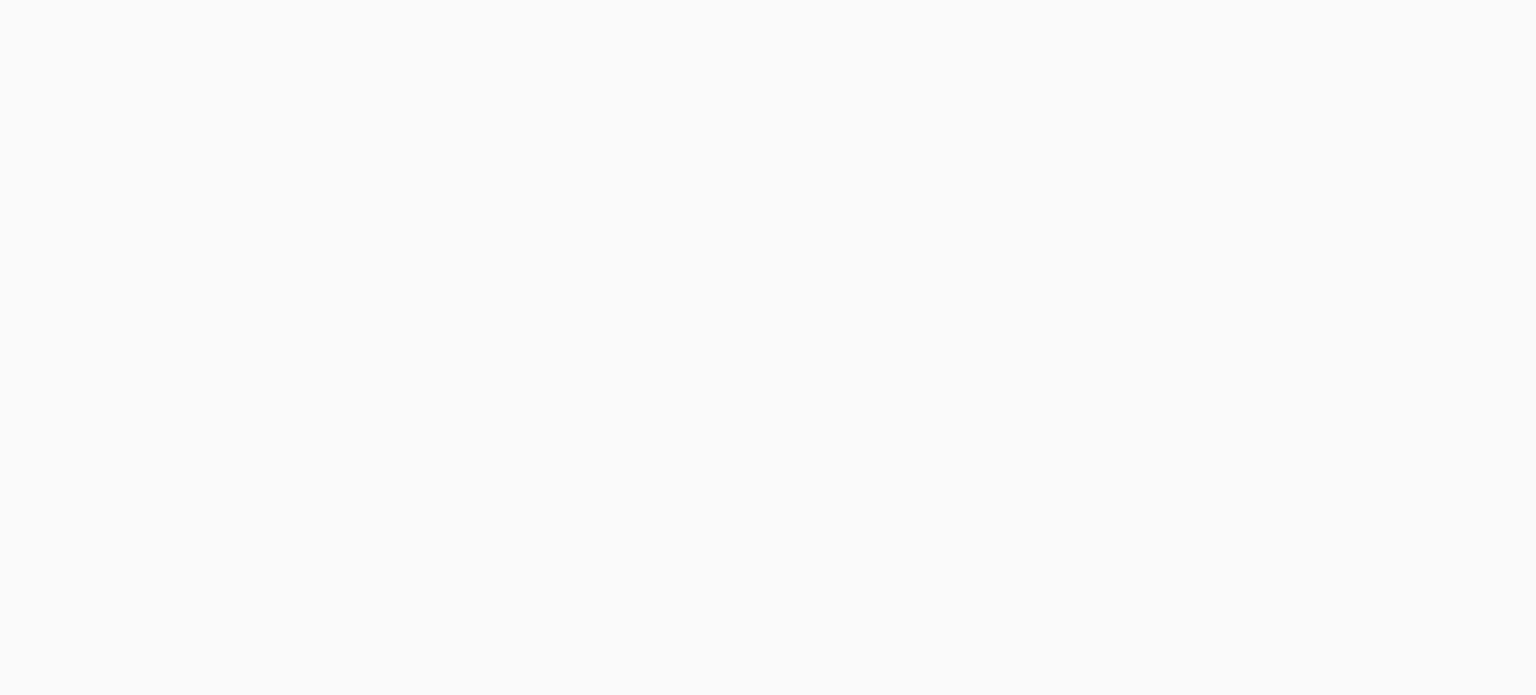 scroll, scrollTop: 0, scrollLeft: 0, axis: both 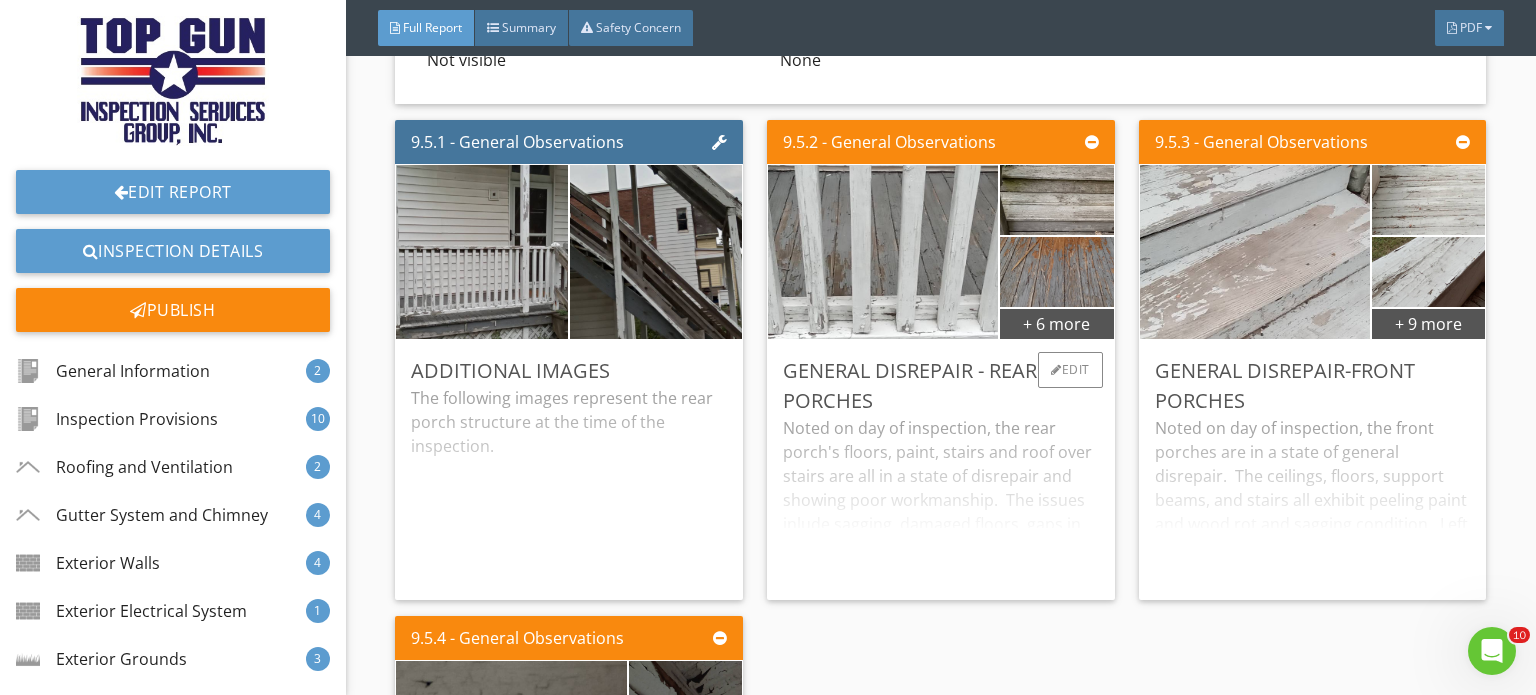 click on "General Disrepair - Rear Porches" at bounding box center (941, 386) 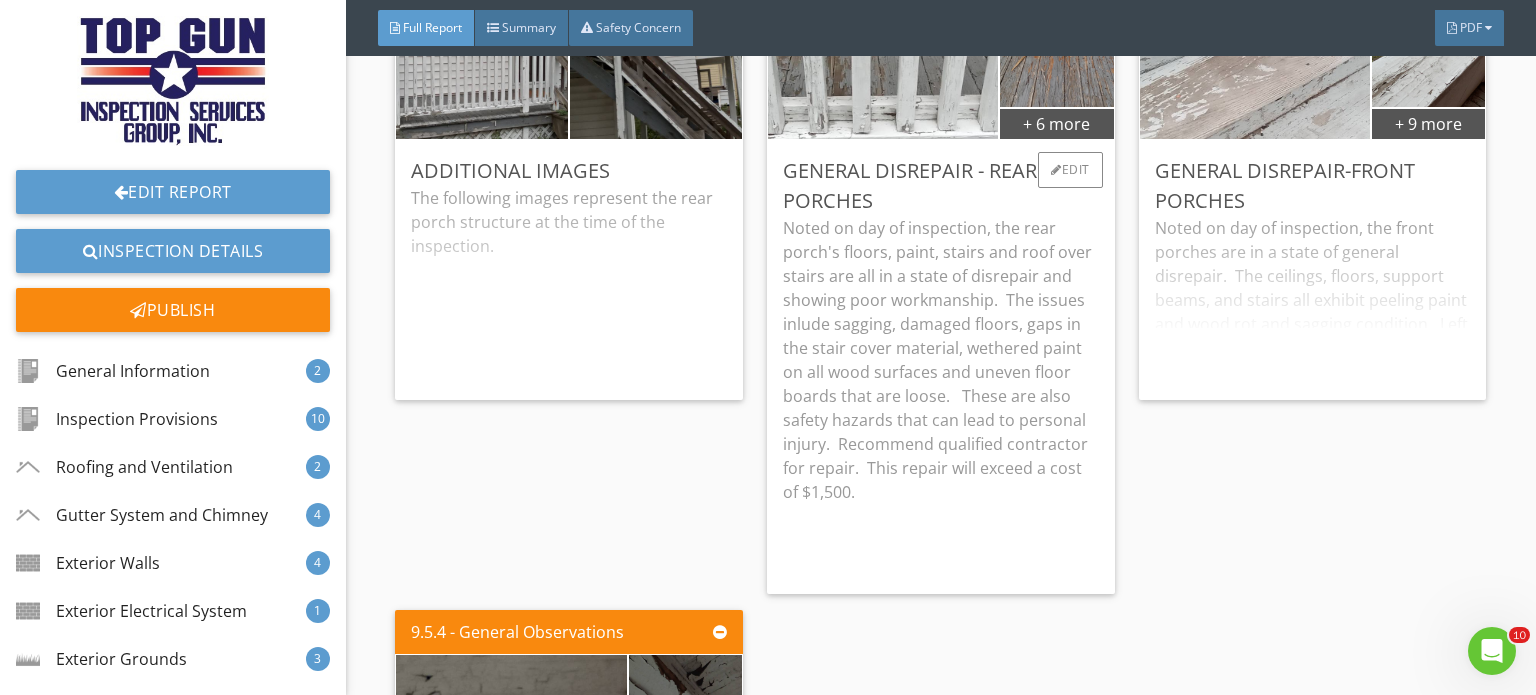 scroll, scrollTop: 11500, scrollLeft: 0, axis: vertical 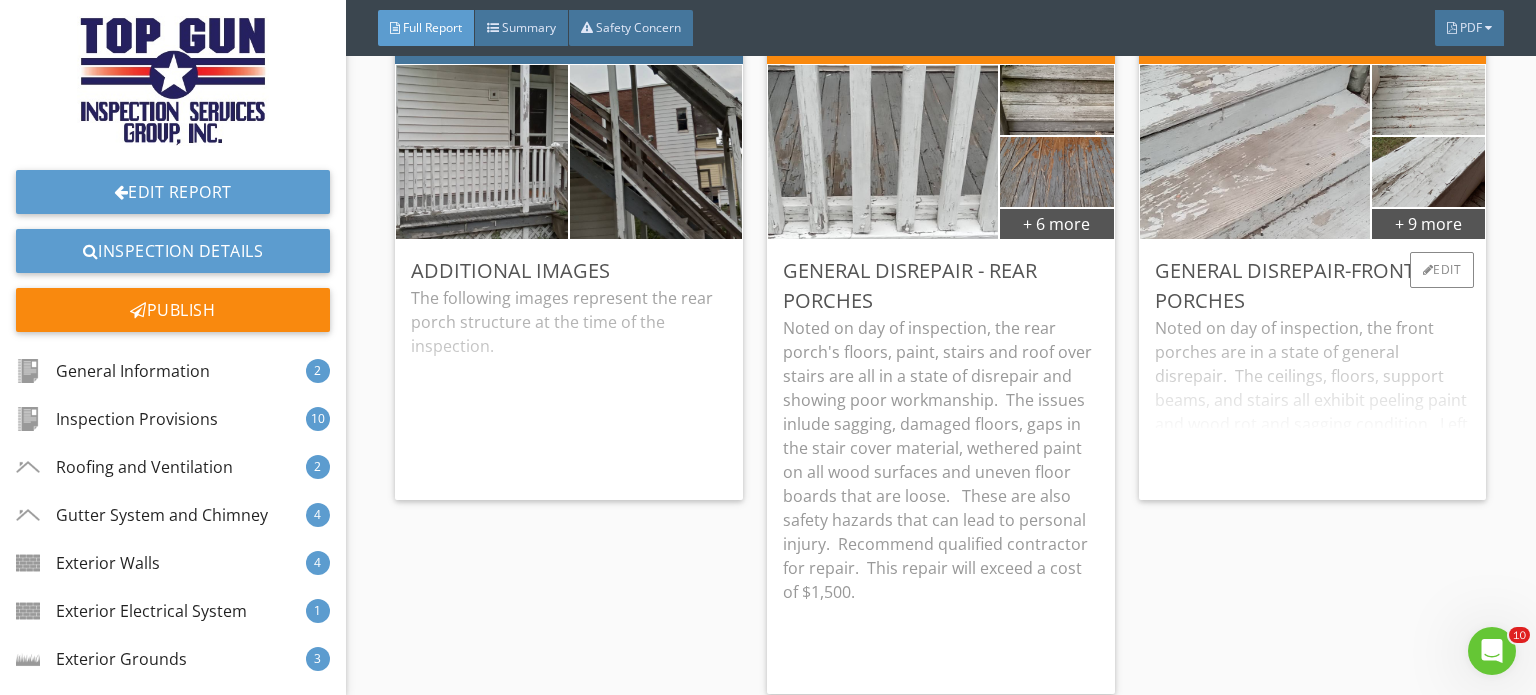 click on "Noted on day of inspection, the front porches are in a state of general disrepair.  The ceilings, floors, support beams, and stairs all exhibit peeling paint and wood rot and sagging condition.  Left alone this defterioration will continue, becoming a safety hazard and risk to personal injury.   Recommend qualified contractor for repair.  This repair will exceed a cost of $1,500." at bounding box center (1313, 400) 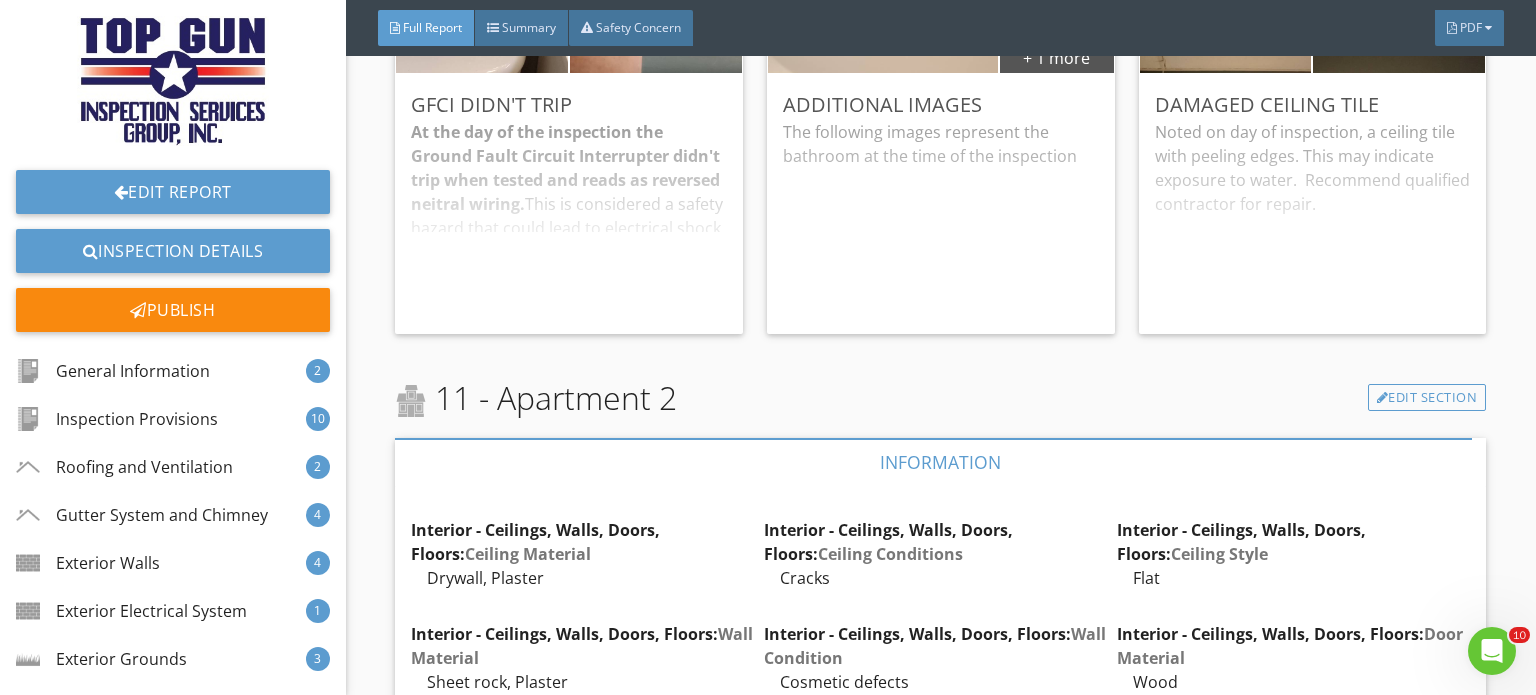 scroll, scrollTop: 16400, scrollLeft: 0, axis: vertical 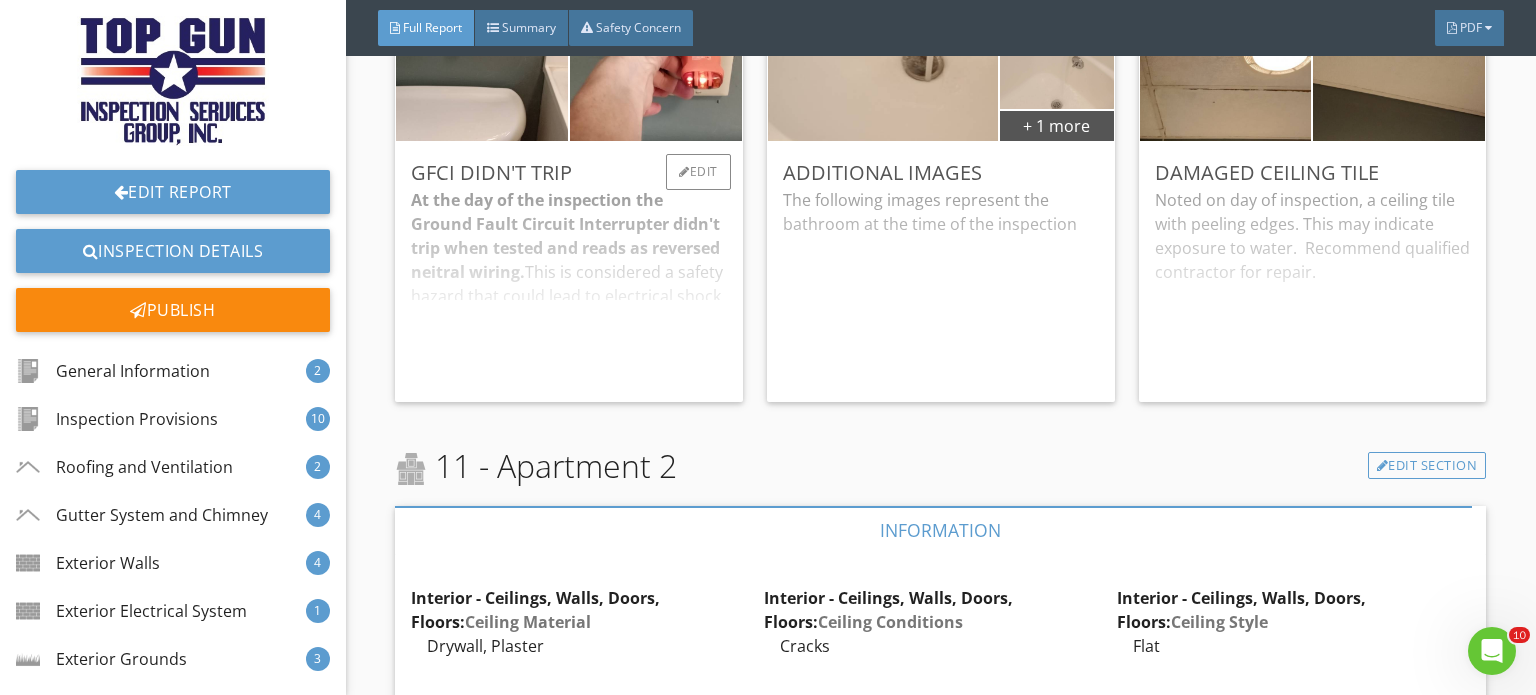 click on "At the day of the inspection the Ground Fault Circuit Interrupter didn't trip when tested and reads as reversed neitral wiring.   This is considered a safety hazard that could lead to electrical shock, causing personal injury.   Recommend to contact a qualified contractor to repair as required." at bounding box center (569, 287) 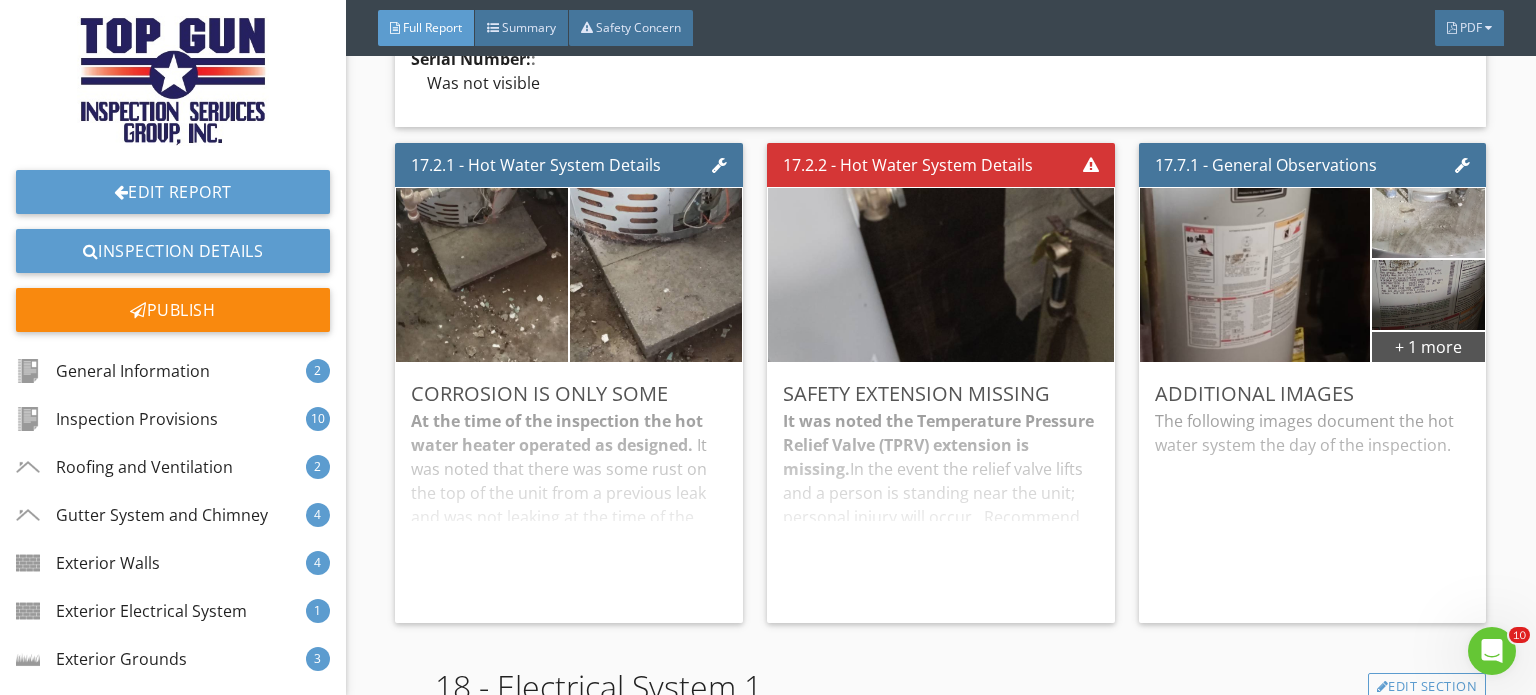 scroll, scrollTop: 26900, scrollLeft: 0, axis: vertical 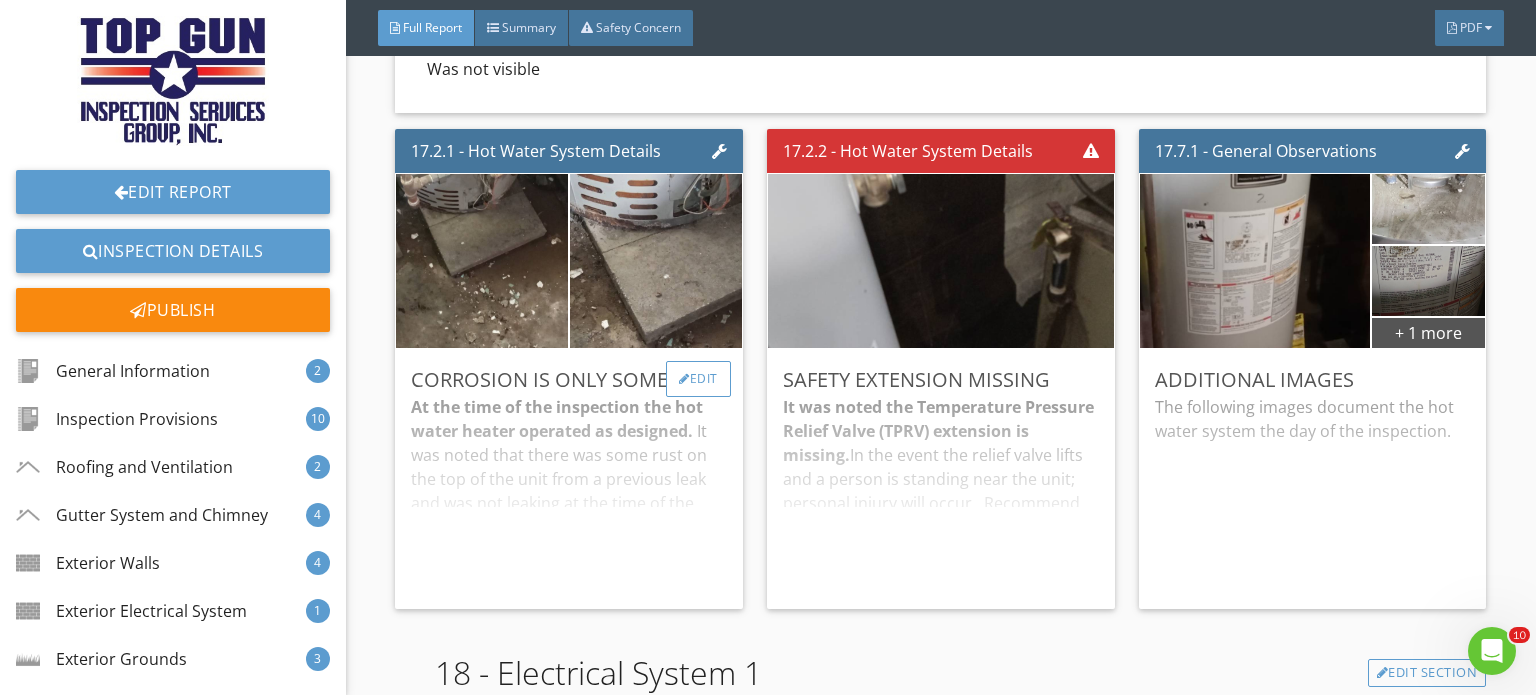 click on "Edit" at bounding box center [698, 379] 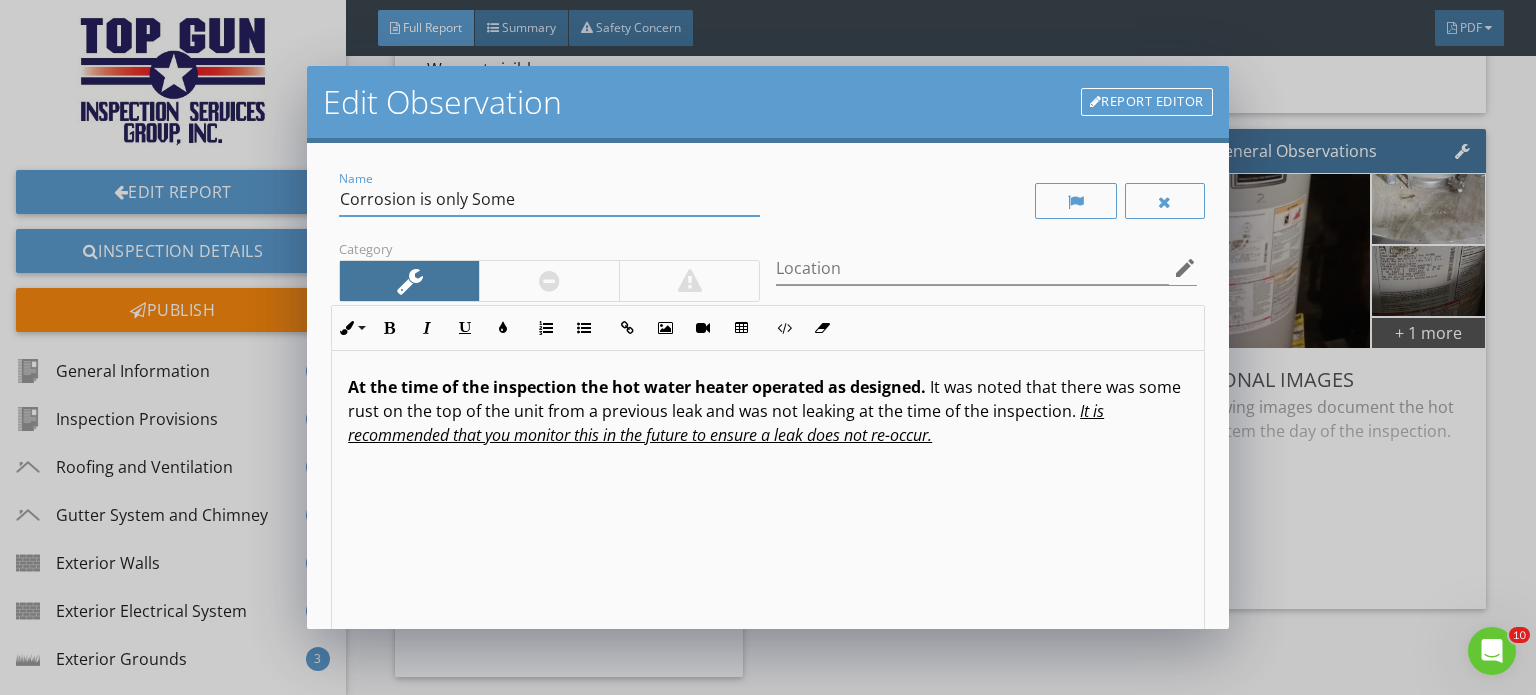 drag, startPoint x: 522, startPoint y: 199, endPoint x: 417, endPoint y: 194, distance: 105.11898 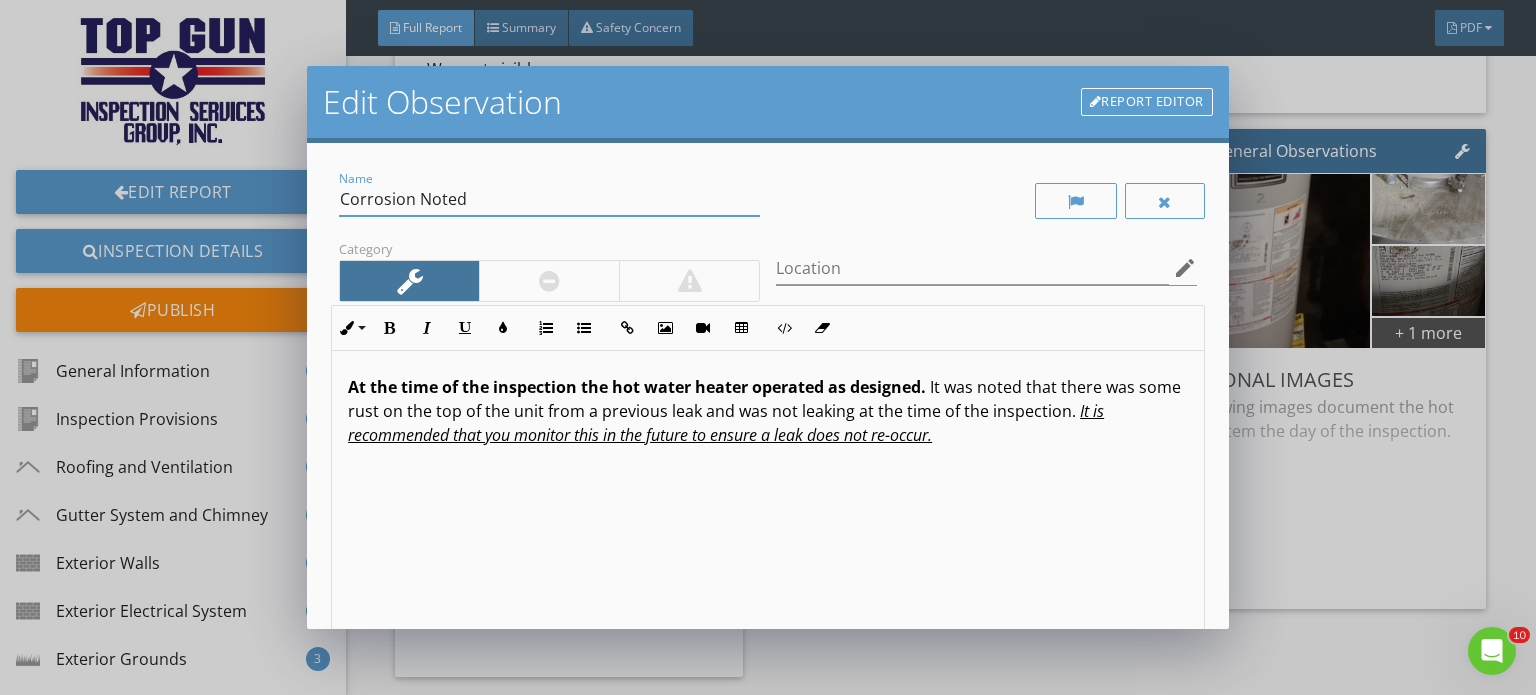 scroll, scrollTop: 0, scrollLeft: 0, axis: both 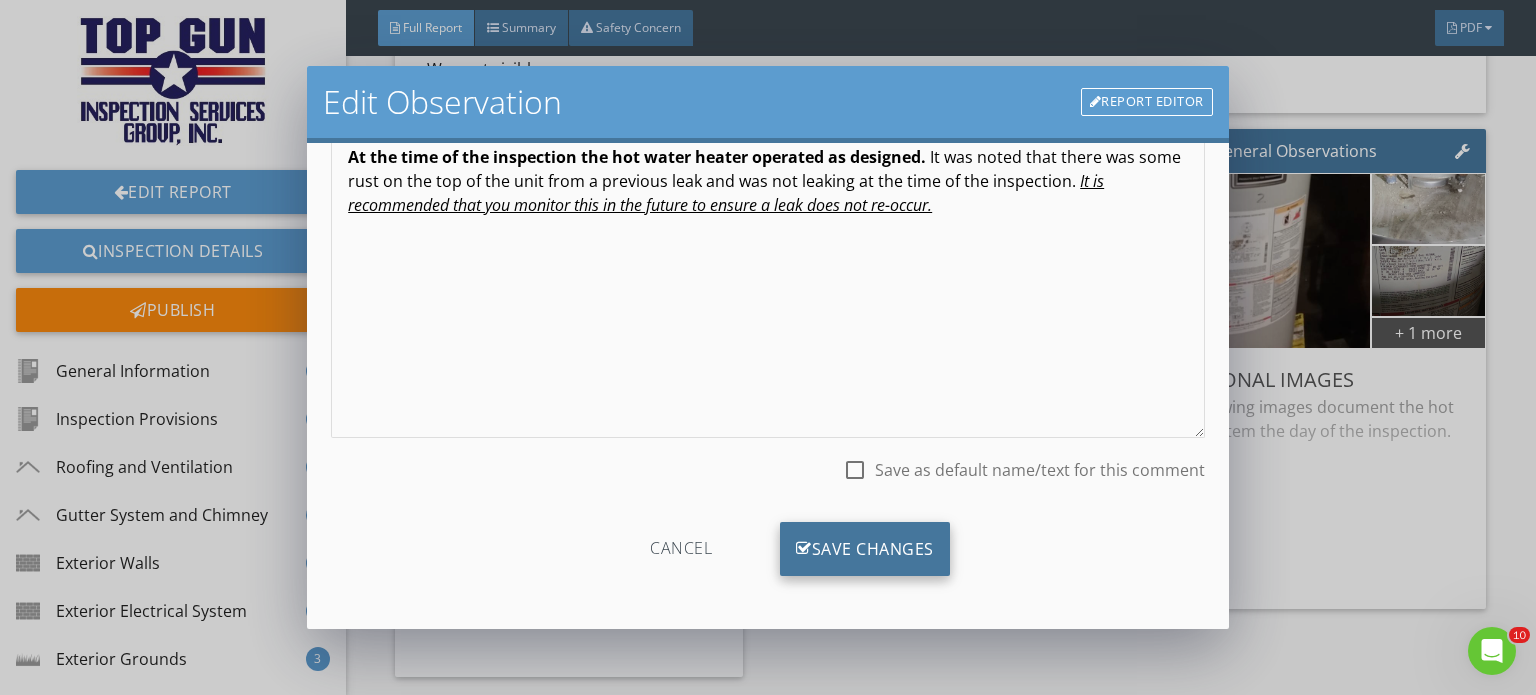 type on "Corrosion Noted" 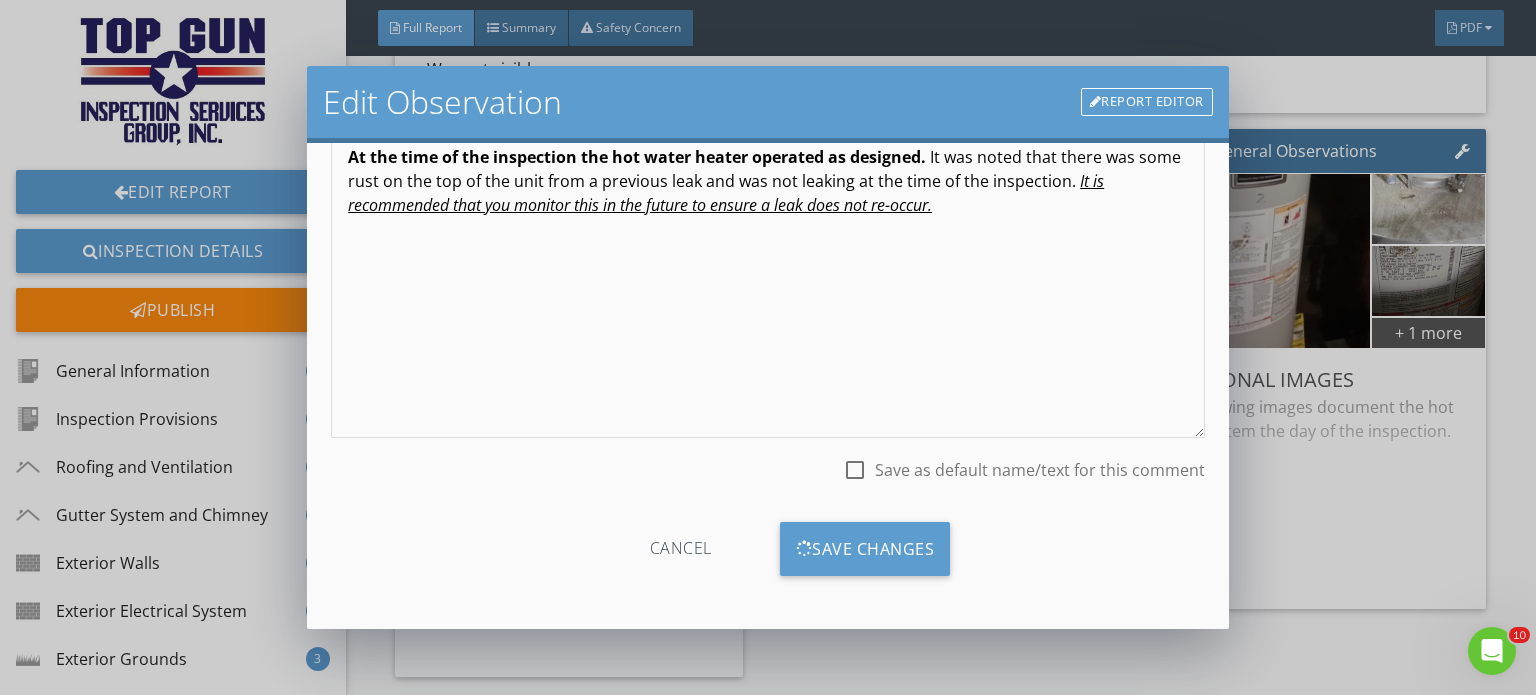 scroll, scrollTop: 0, scrollLeft: 0, axis: both 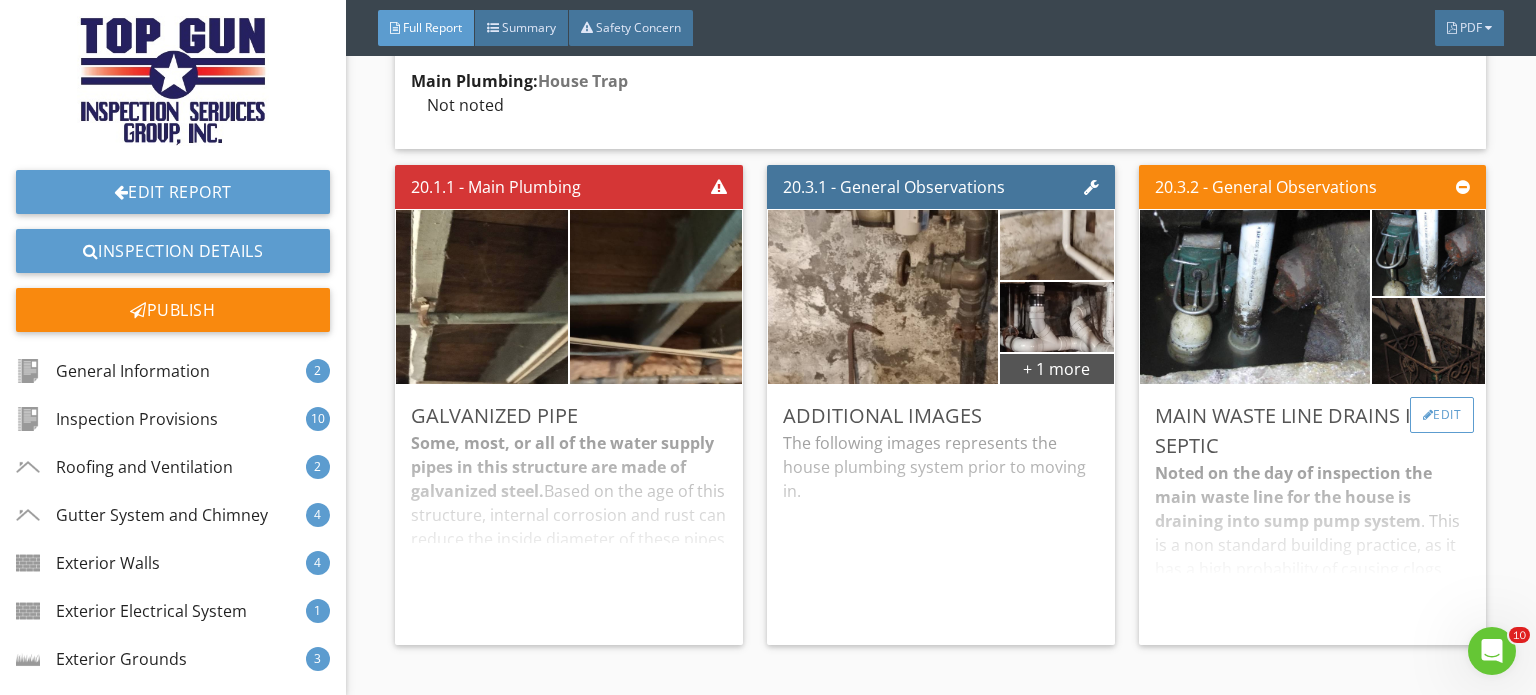 click on "Edit" at bounding box center [1442, 415] 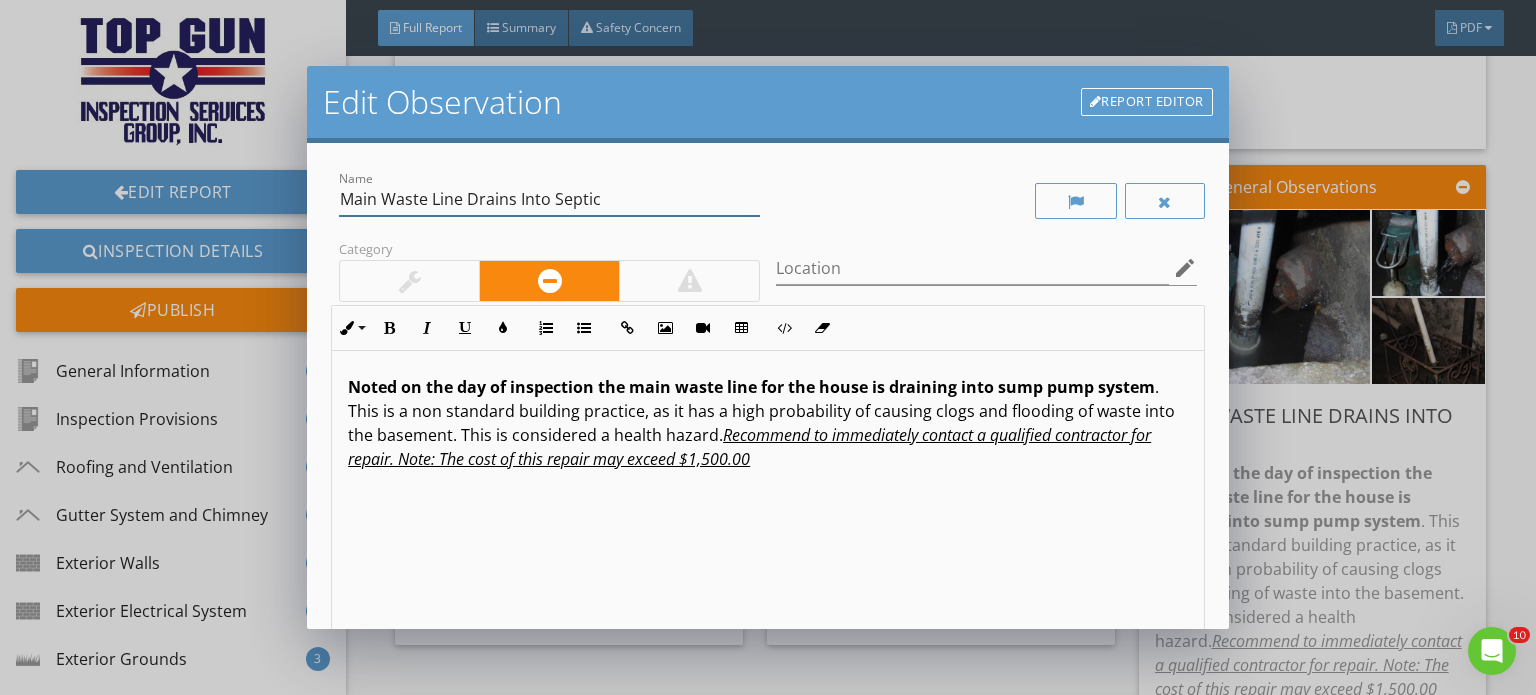 click on "Main Waste Line Drains Into Septic" at bounding box center (549, 199) 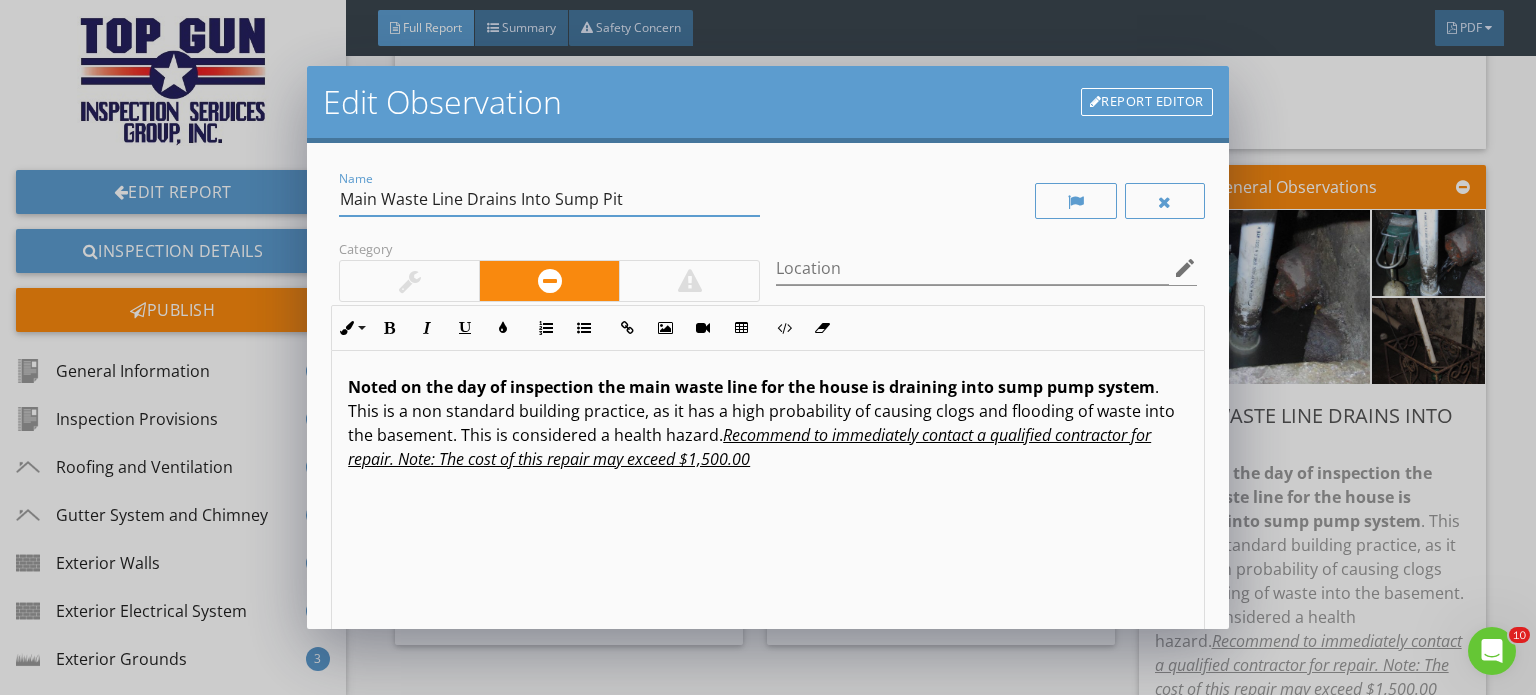 scroll, scrollTop: 0, scrollLeft: 0, axis: both 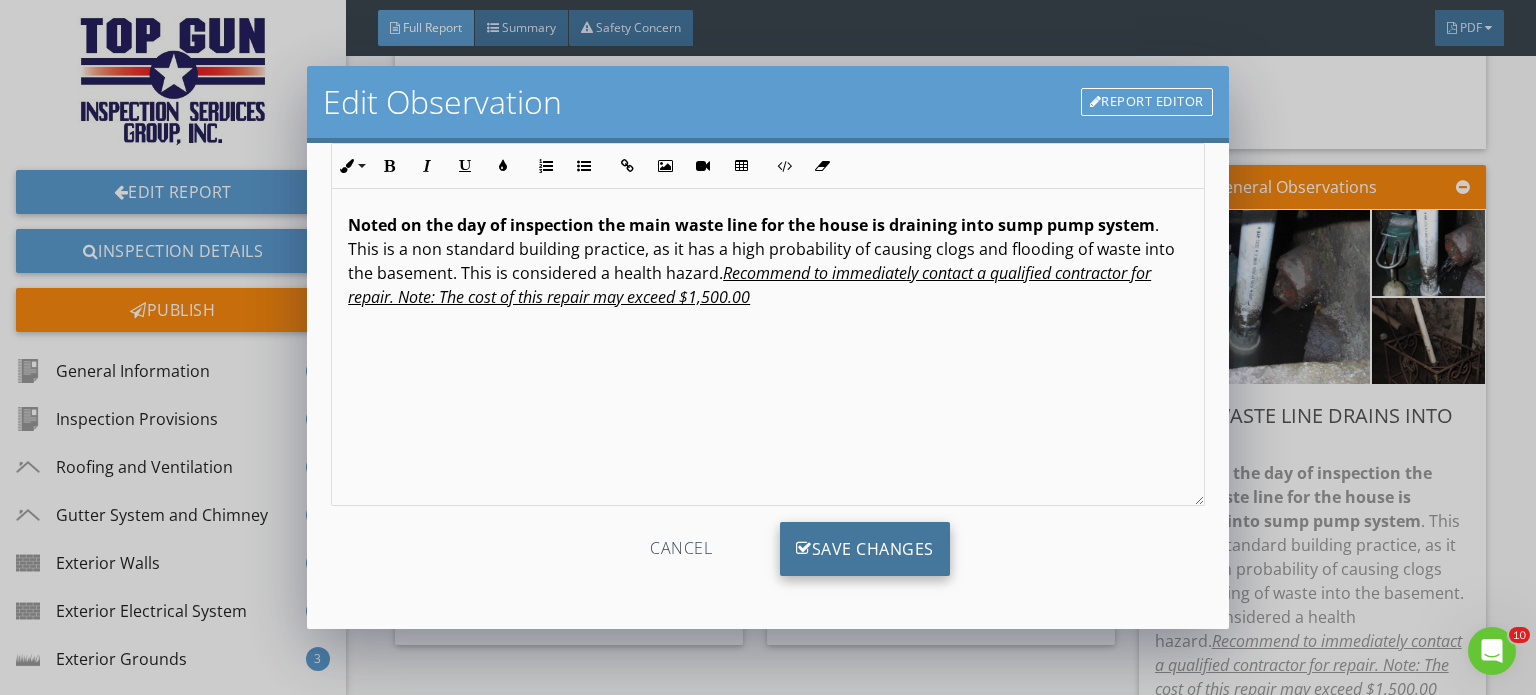 type on "Main Waste Line Drains Into Sump Pit" 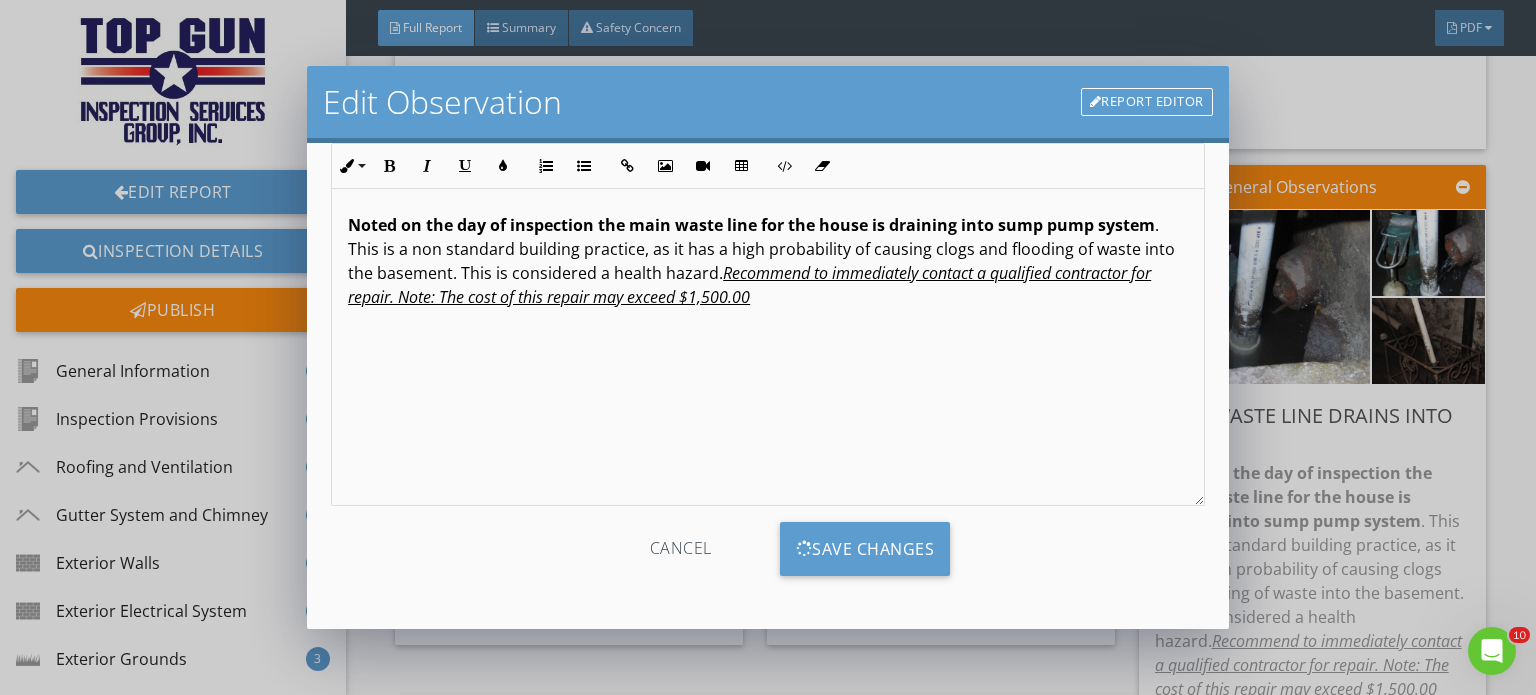 scroll, scrollTop: 0, scrollLeft: 0, axis: both 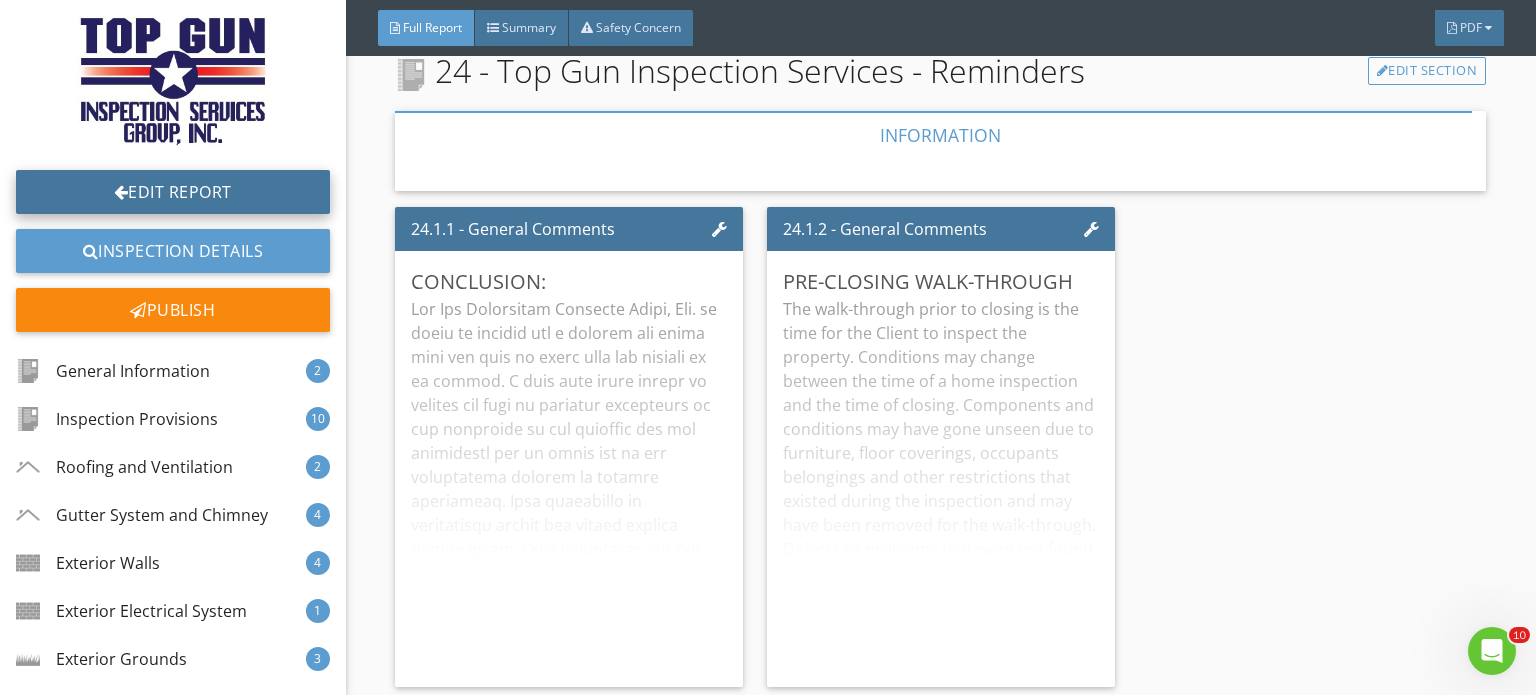click on "Edit Report" at bounding box center (173, 192) 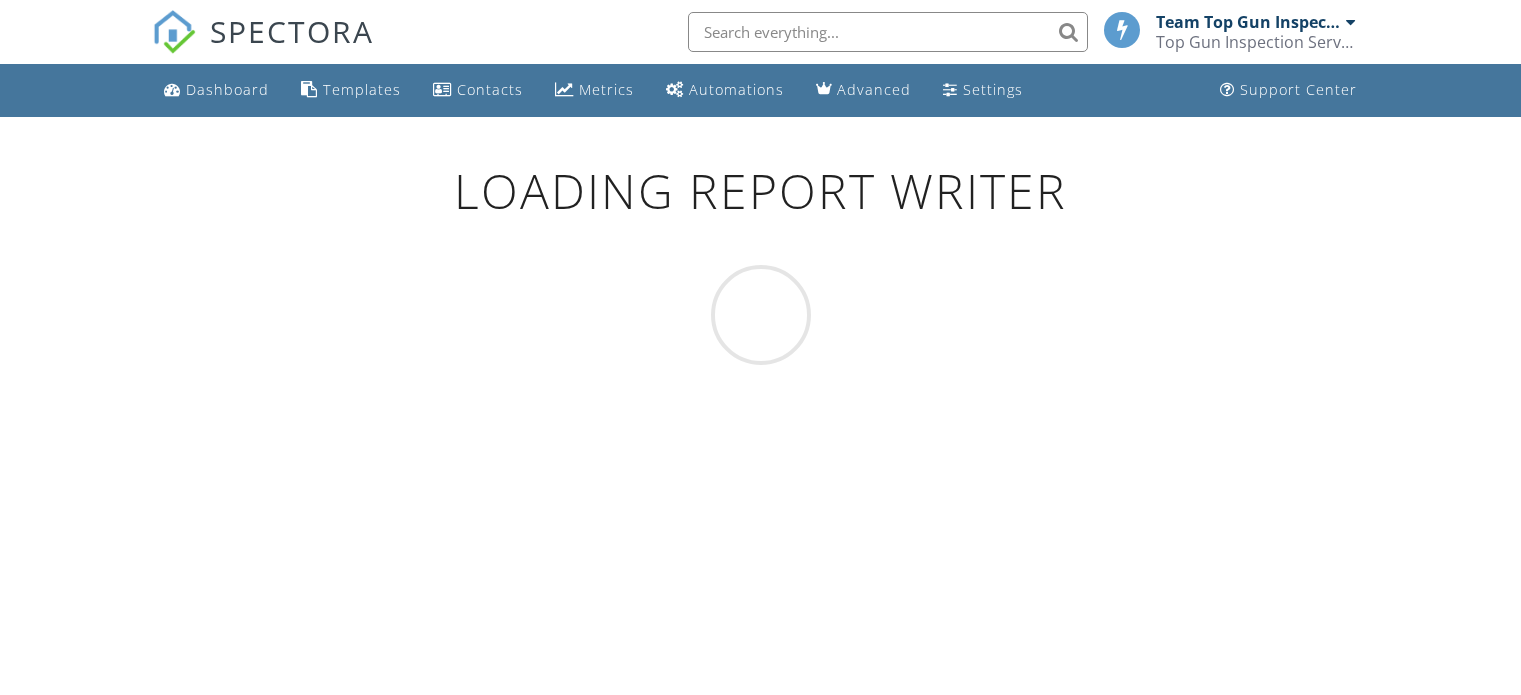 scroll, scrollTop: 0, scrollLeft: 0, axis: both 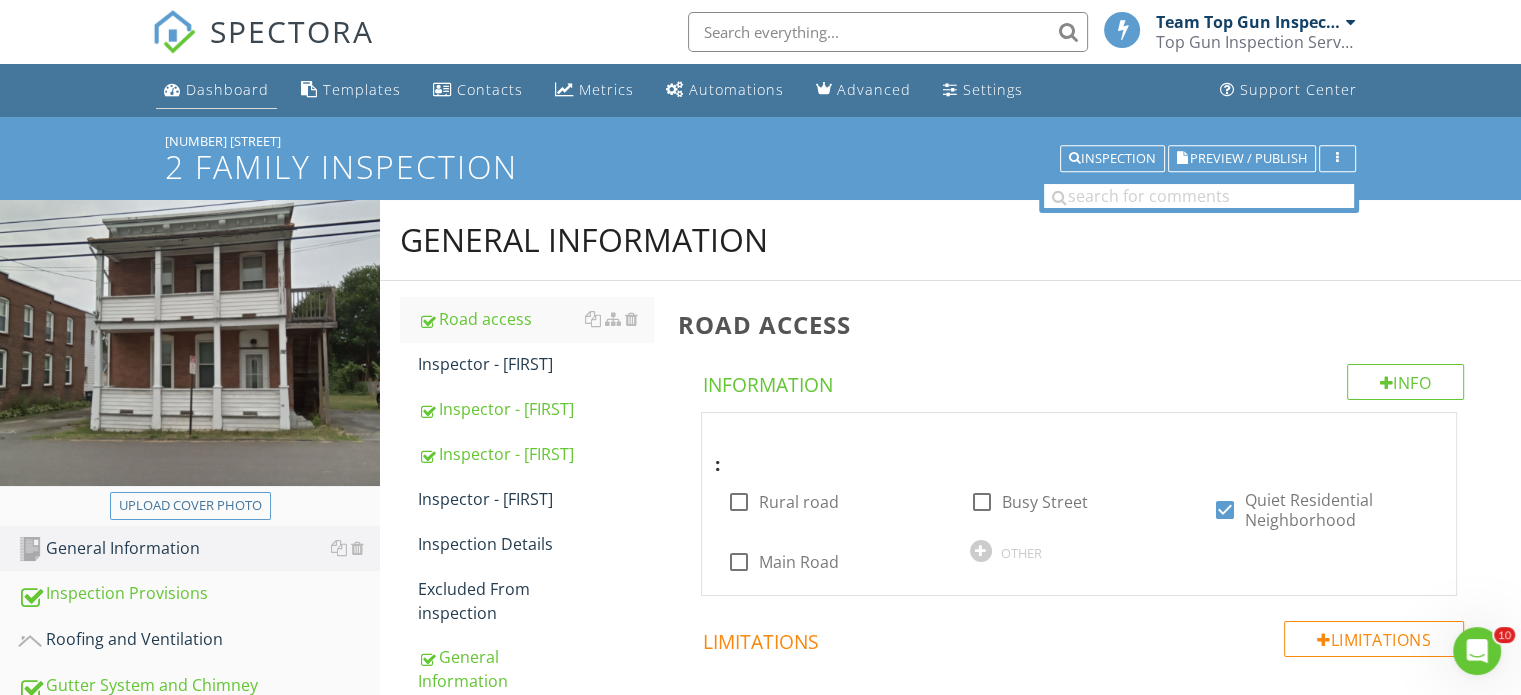 click on "Dashboard" at bounding box center [227, 89] 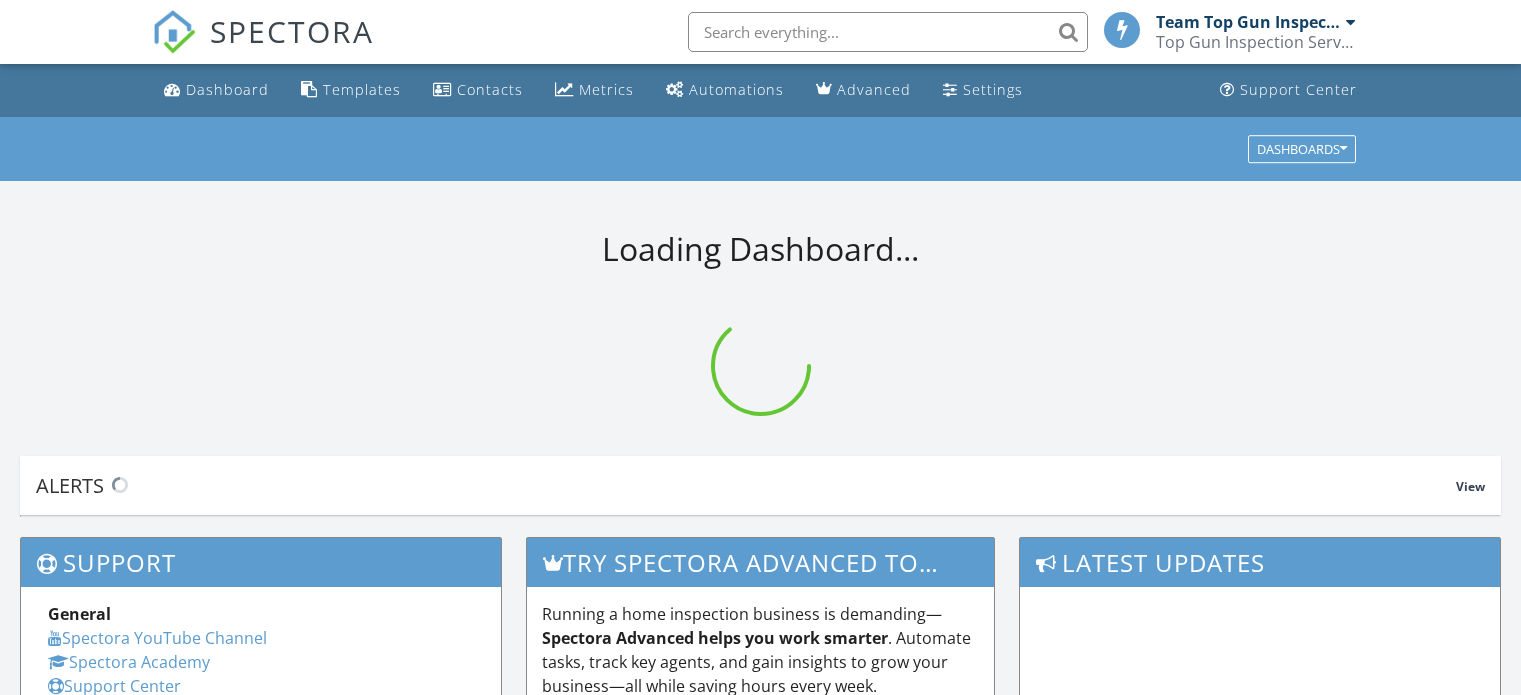 scroll, scrollTop: 0, scrollLeft: 0, axis: both 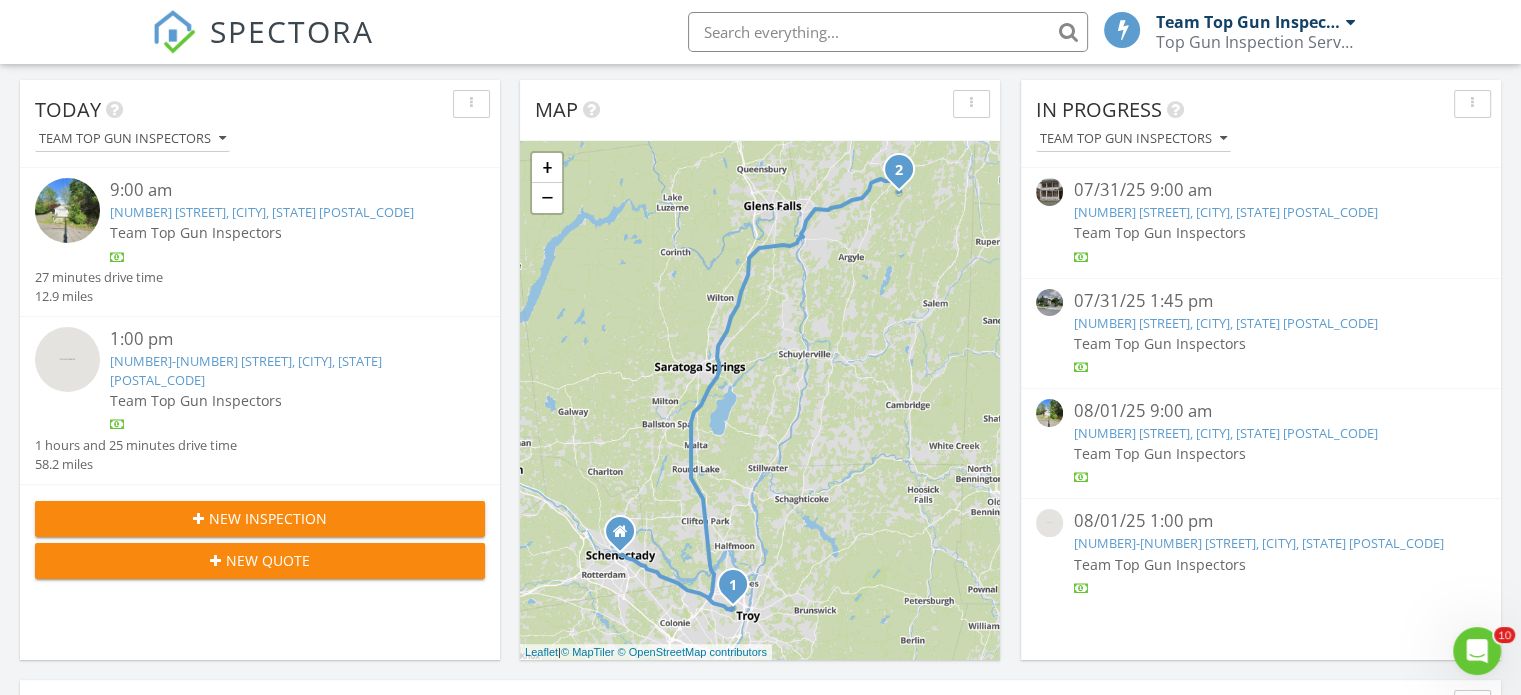 click on "[NUMBER] [STREET], [CITY], [STATE] [POSTAL_CODE]" at bounding box center (1225, 323) 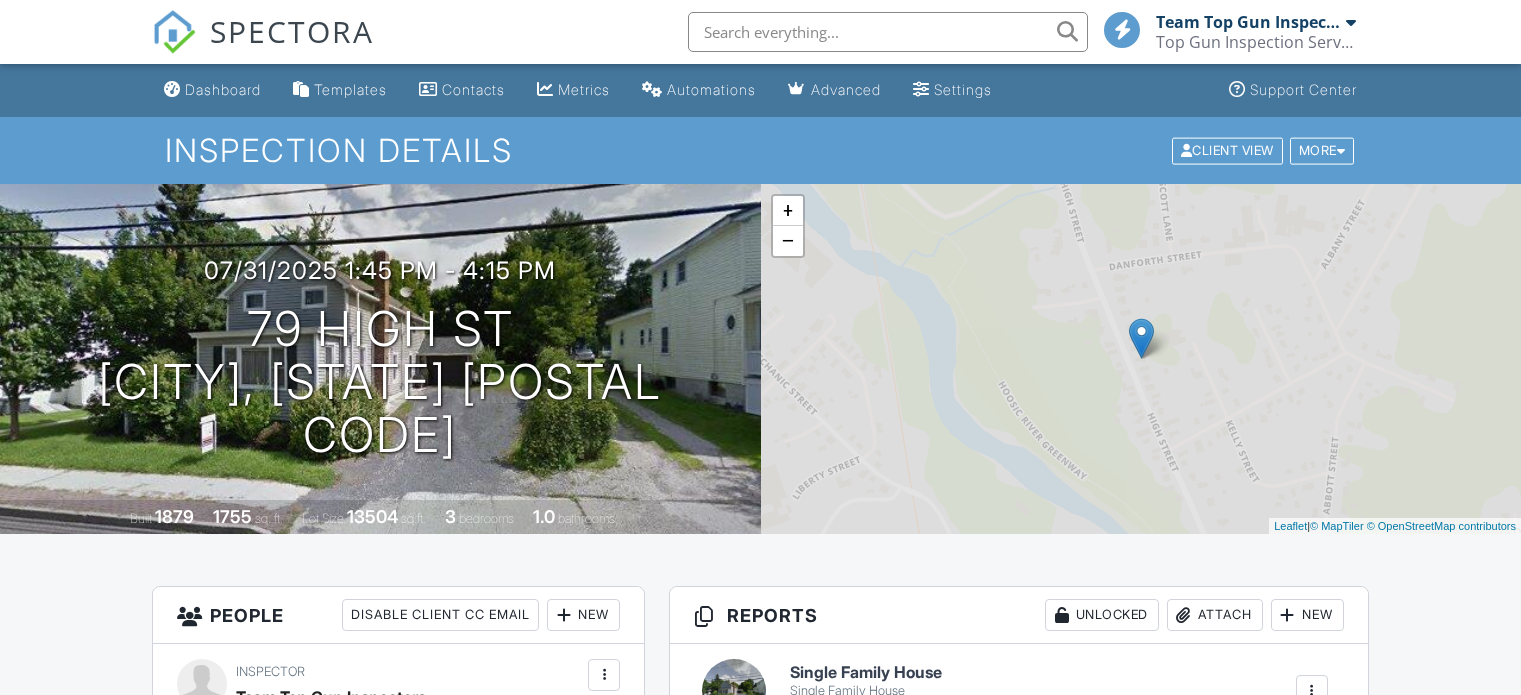 scroll, scrollTop: 0, scrollLeft: 0, axis: both 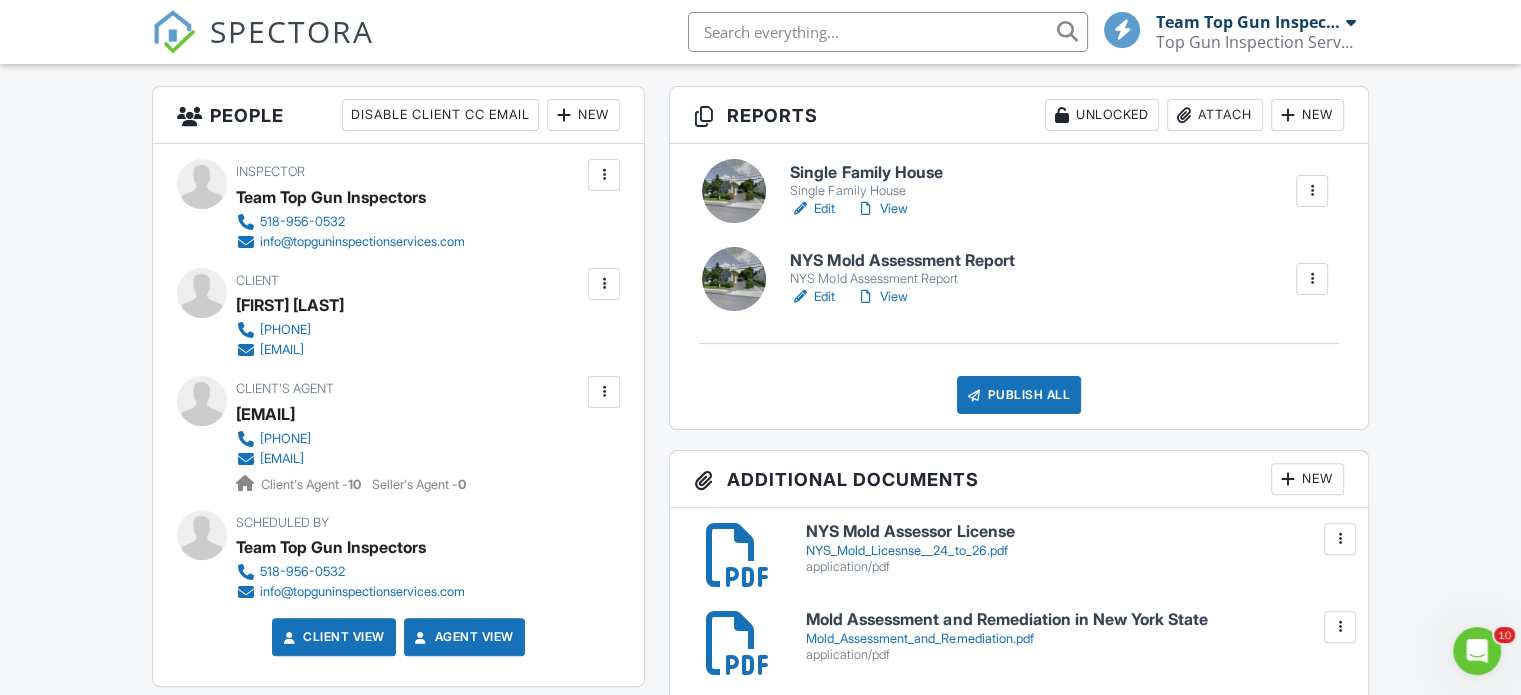 click at bounding box center [604, 392] 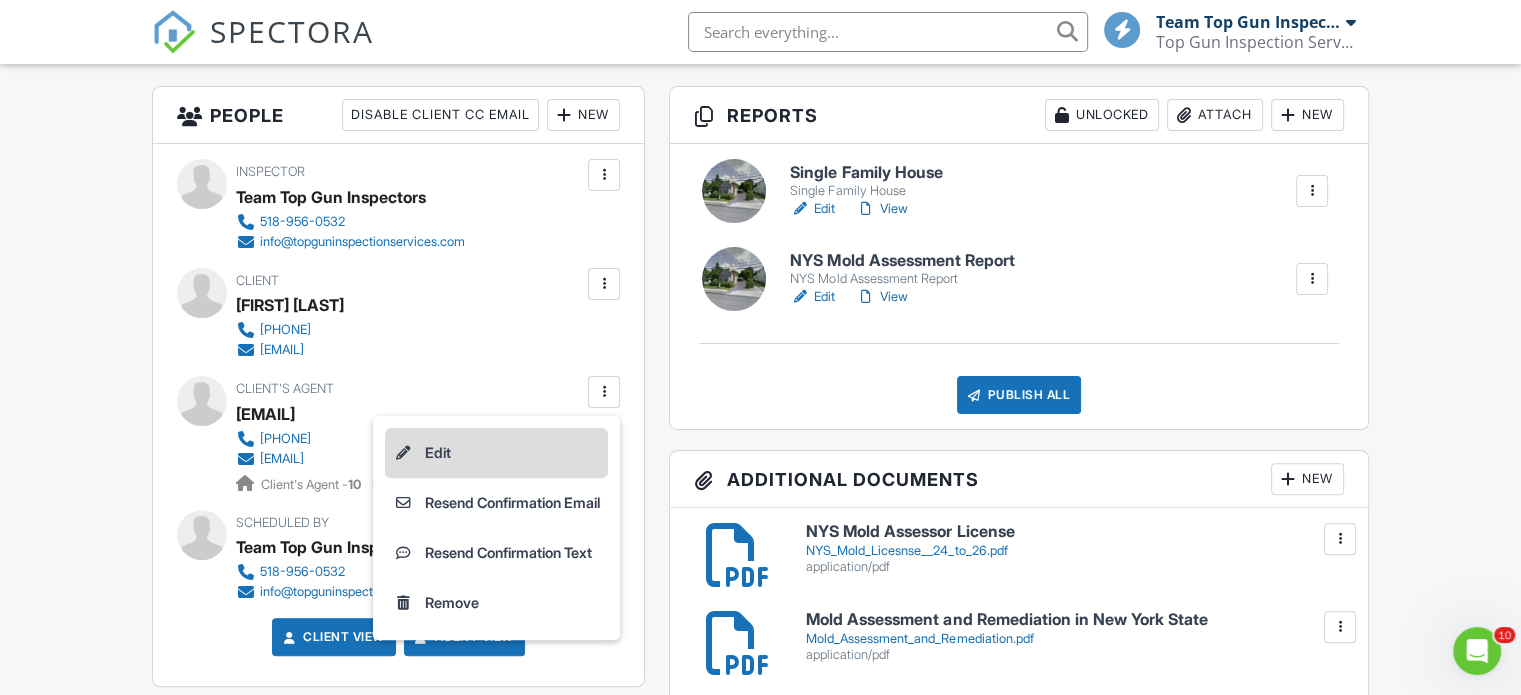 click on "Edit" at bounding box center (496, 453) 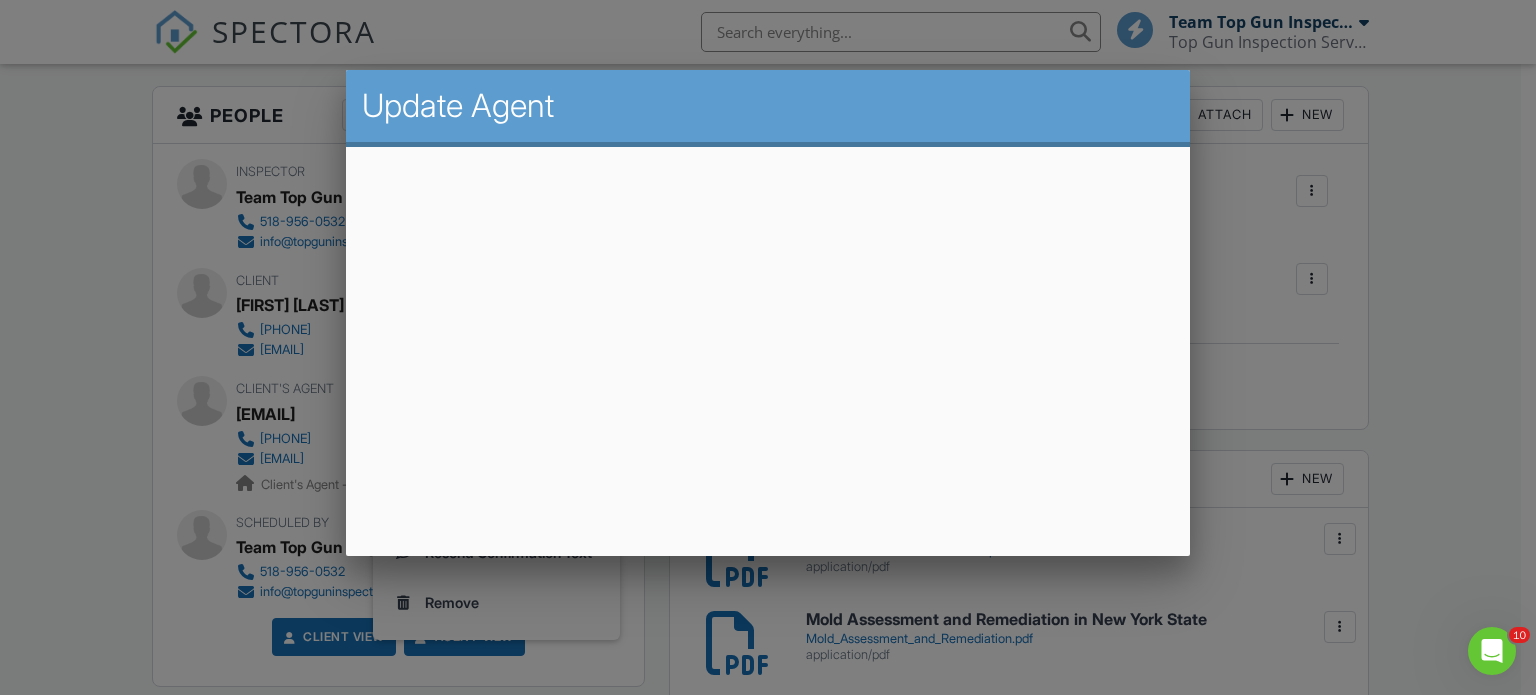 click at bounding box center (768, 334) 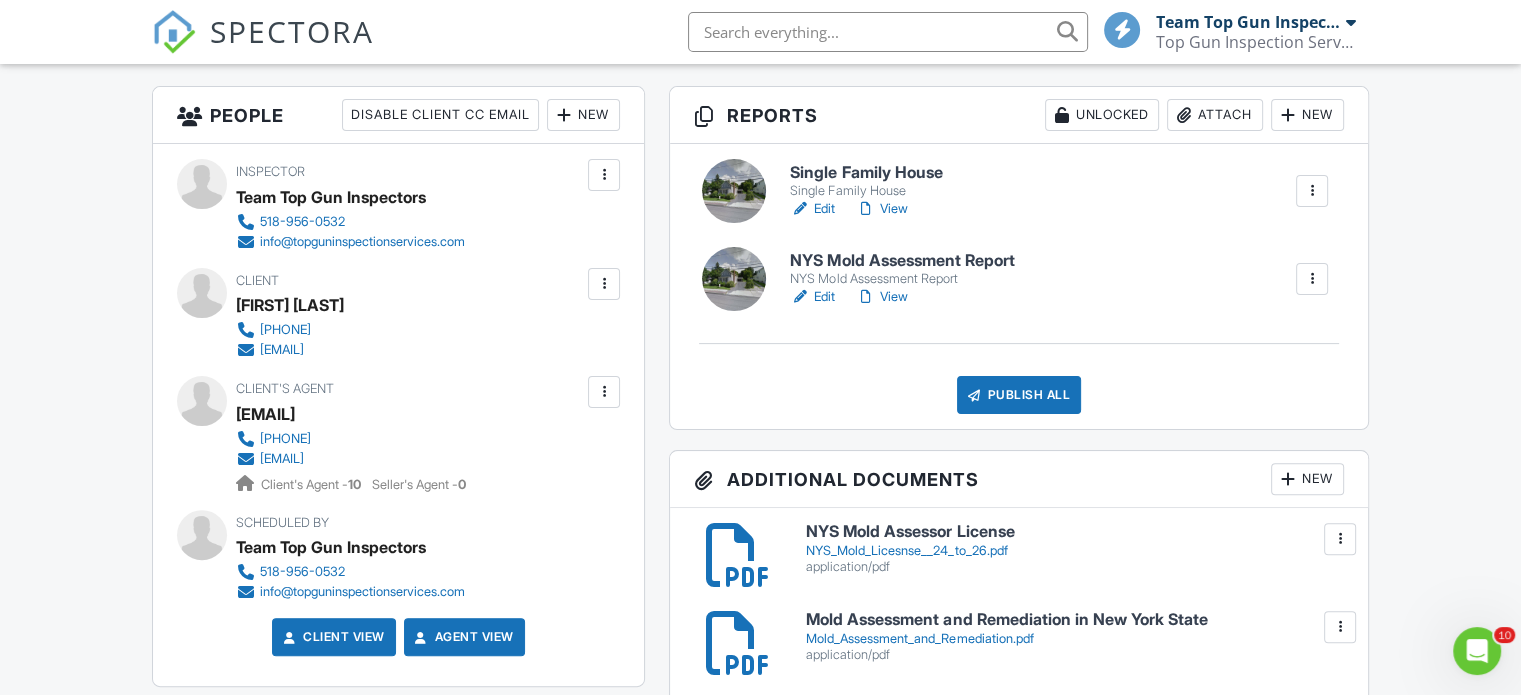 click at bounding box center (604, 392) 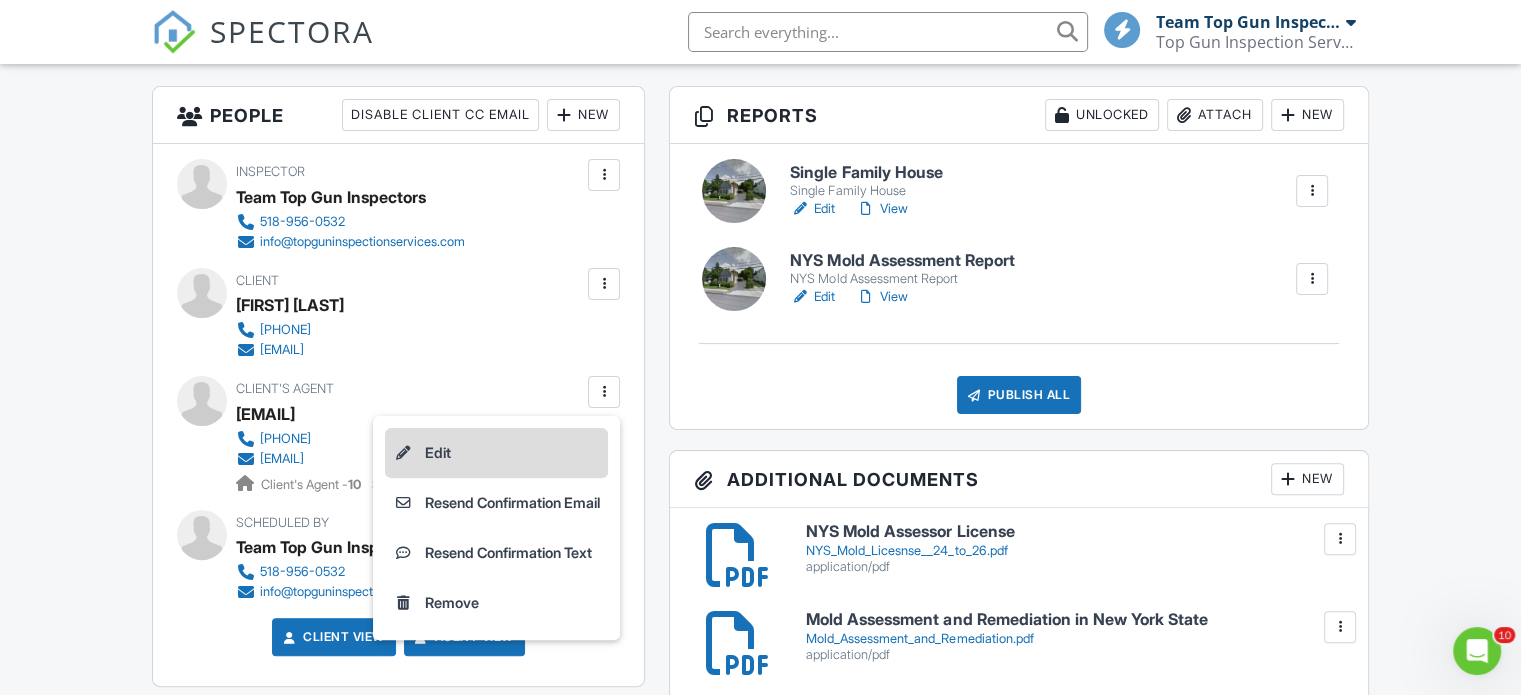 click on "Edit" at bounding box center [496, 453] 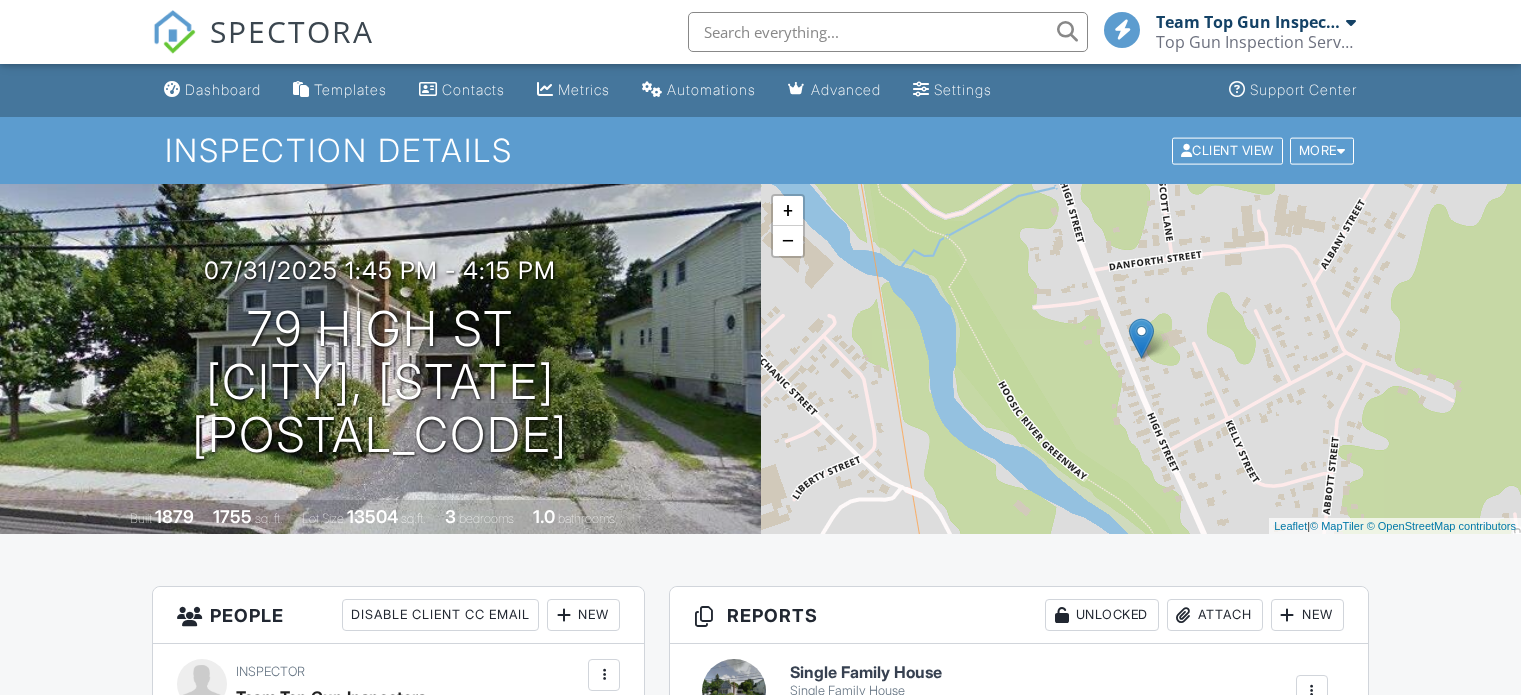 scroll, scrollTop: 500, scrollLeft: 0, axis: vertical 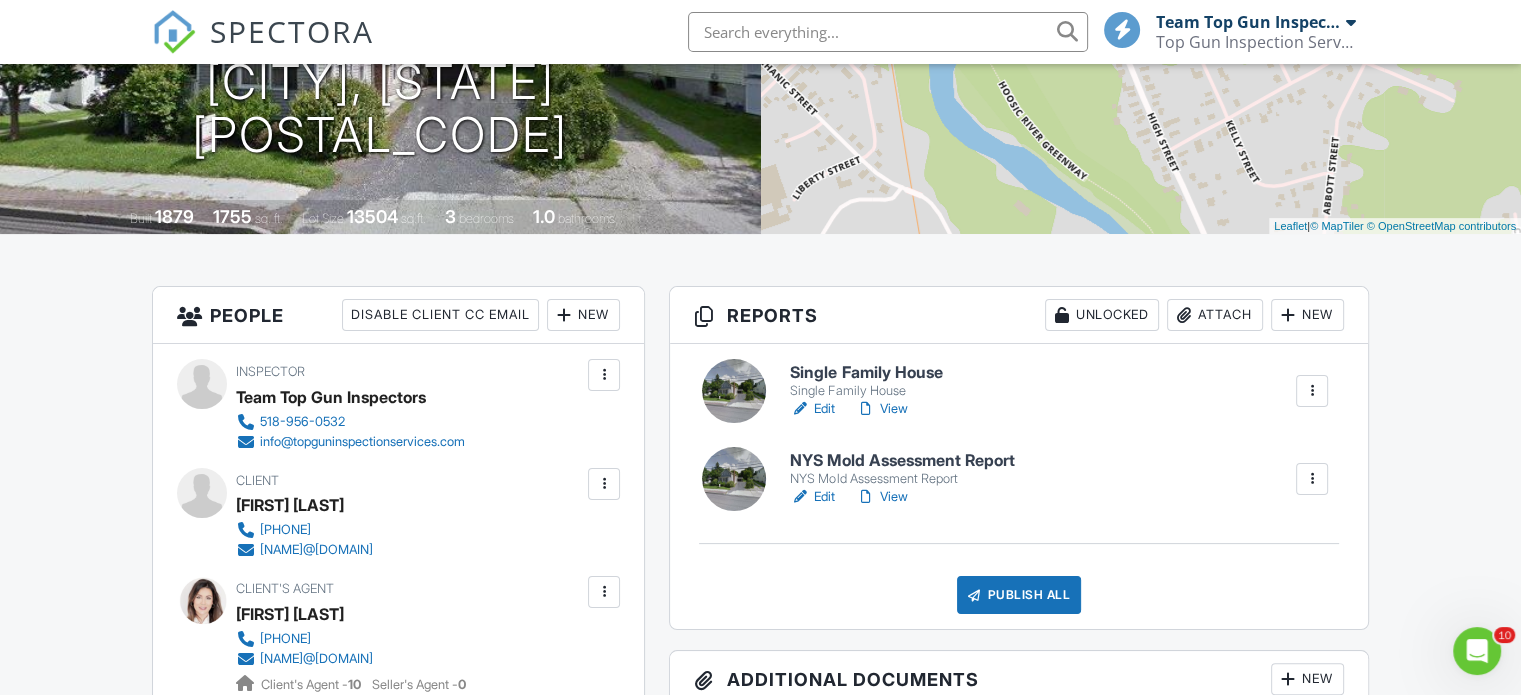 click on "Edit" at bounding box center (812, 409) 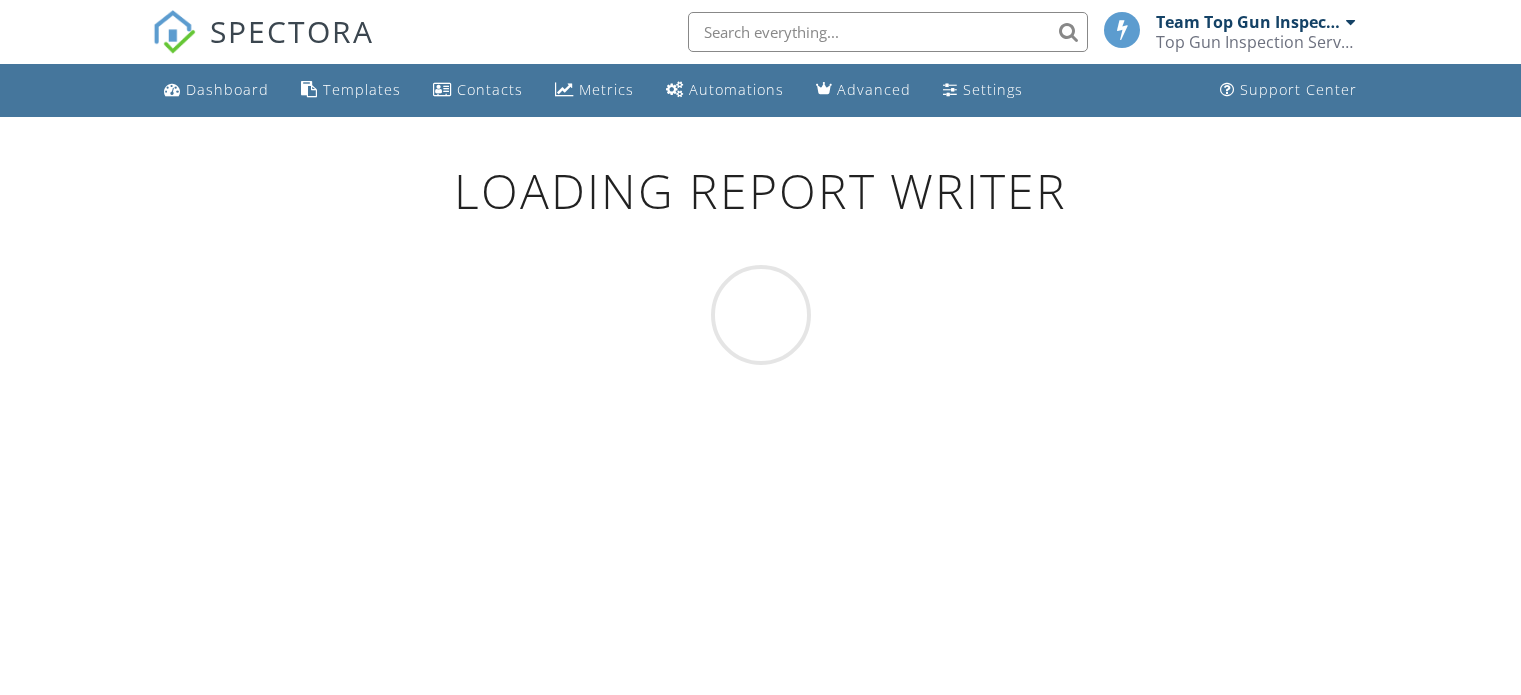 scroll, scrollTop: 0, scrollLeft: 0, axis: both 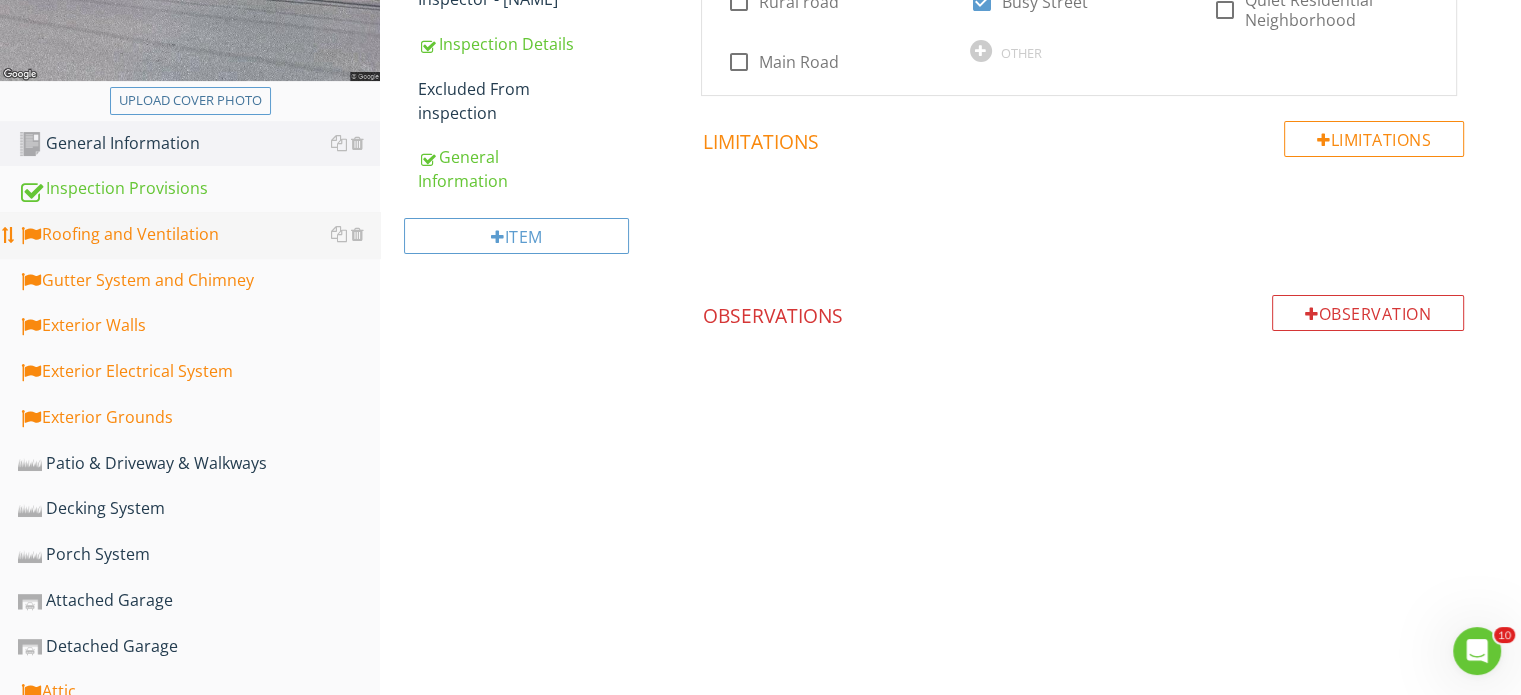 click on "Roofing and Ventilation" at bounding box center (199, 235) 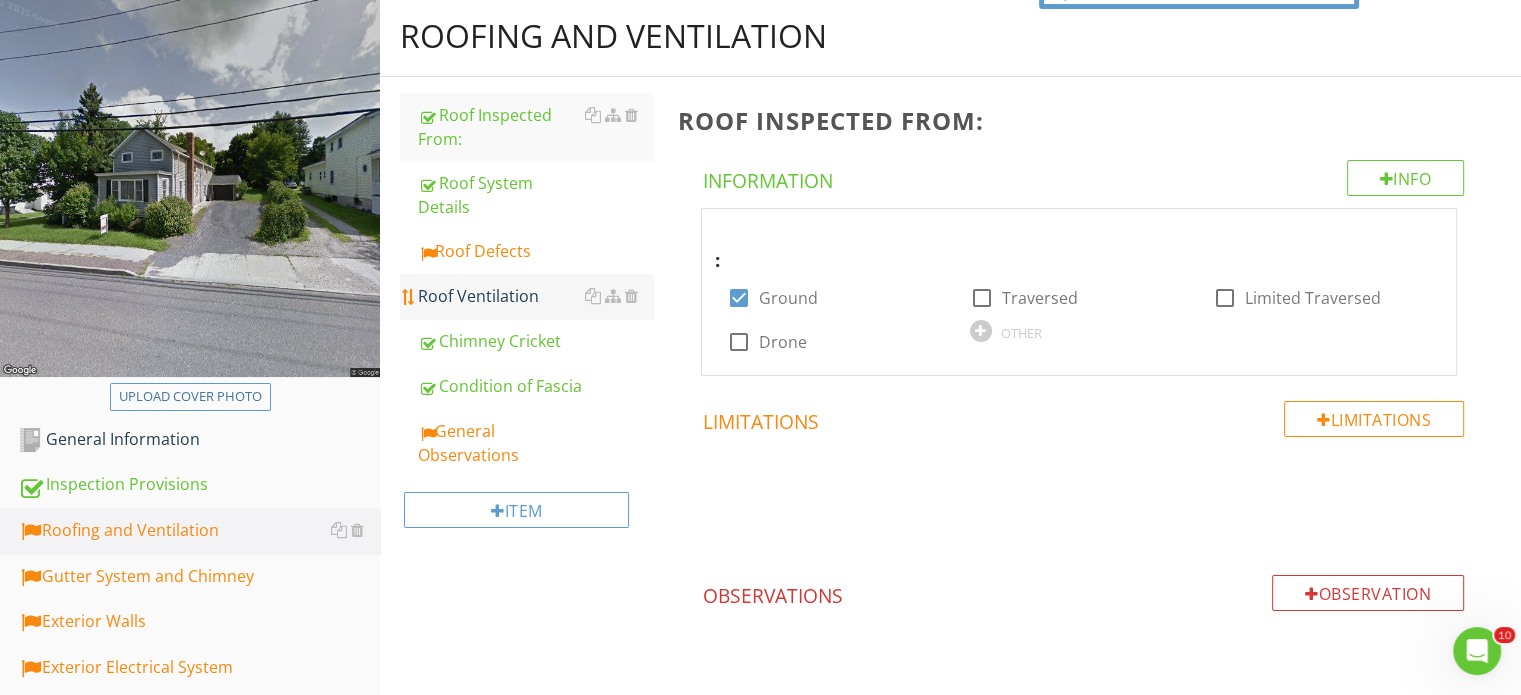 scroll, scrollTop: 200, scrollLeft: 0, axis: vertical 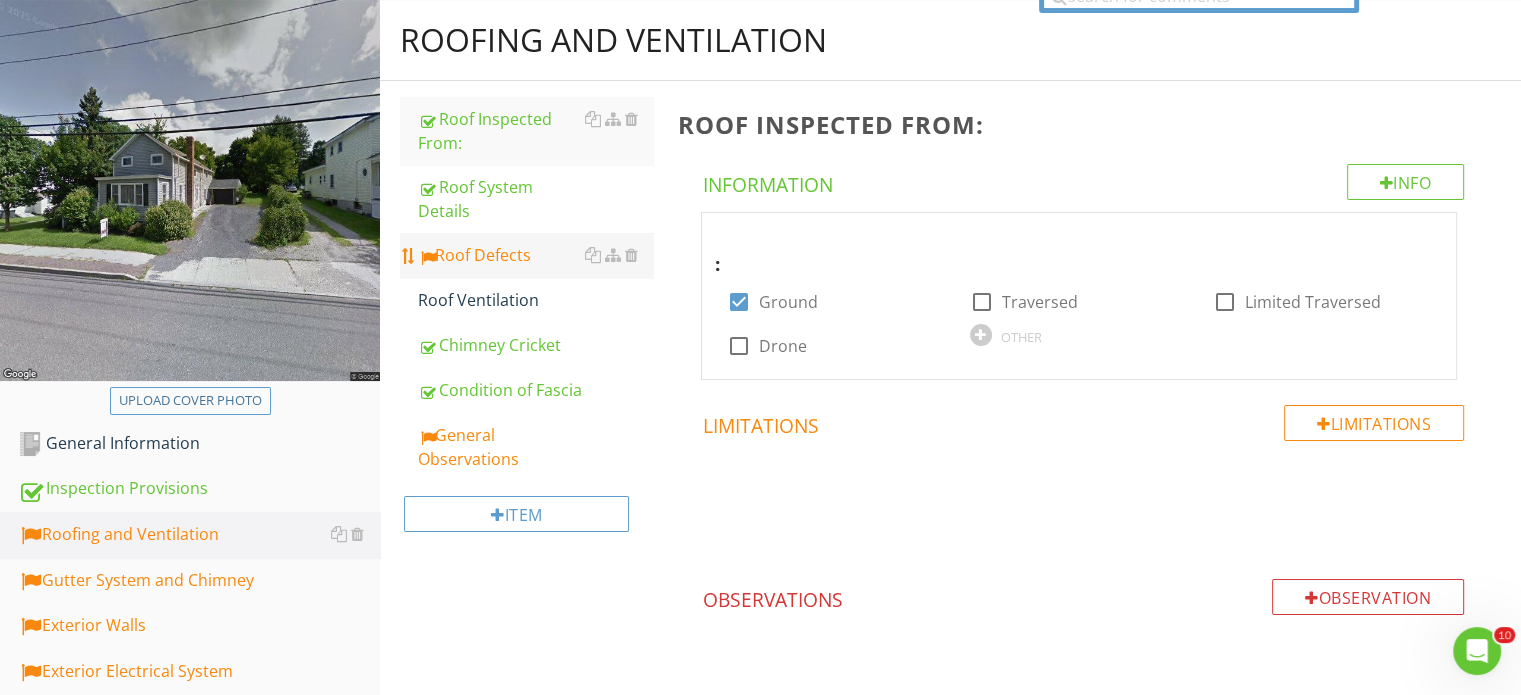click on "Roof Defects" at bounding box center (535, 255) 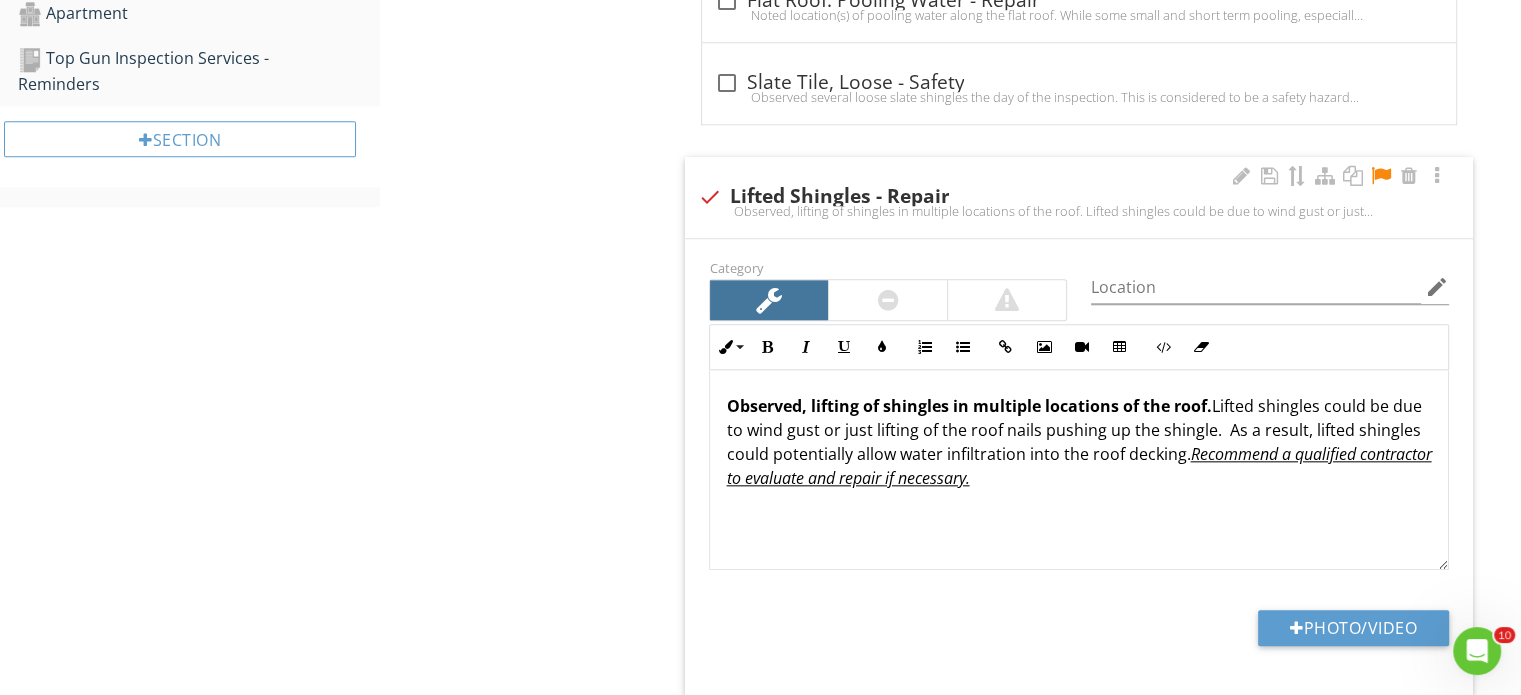 scroll, scrollTop: 2100, scrollLeft: 0, axis: vertical 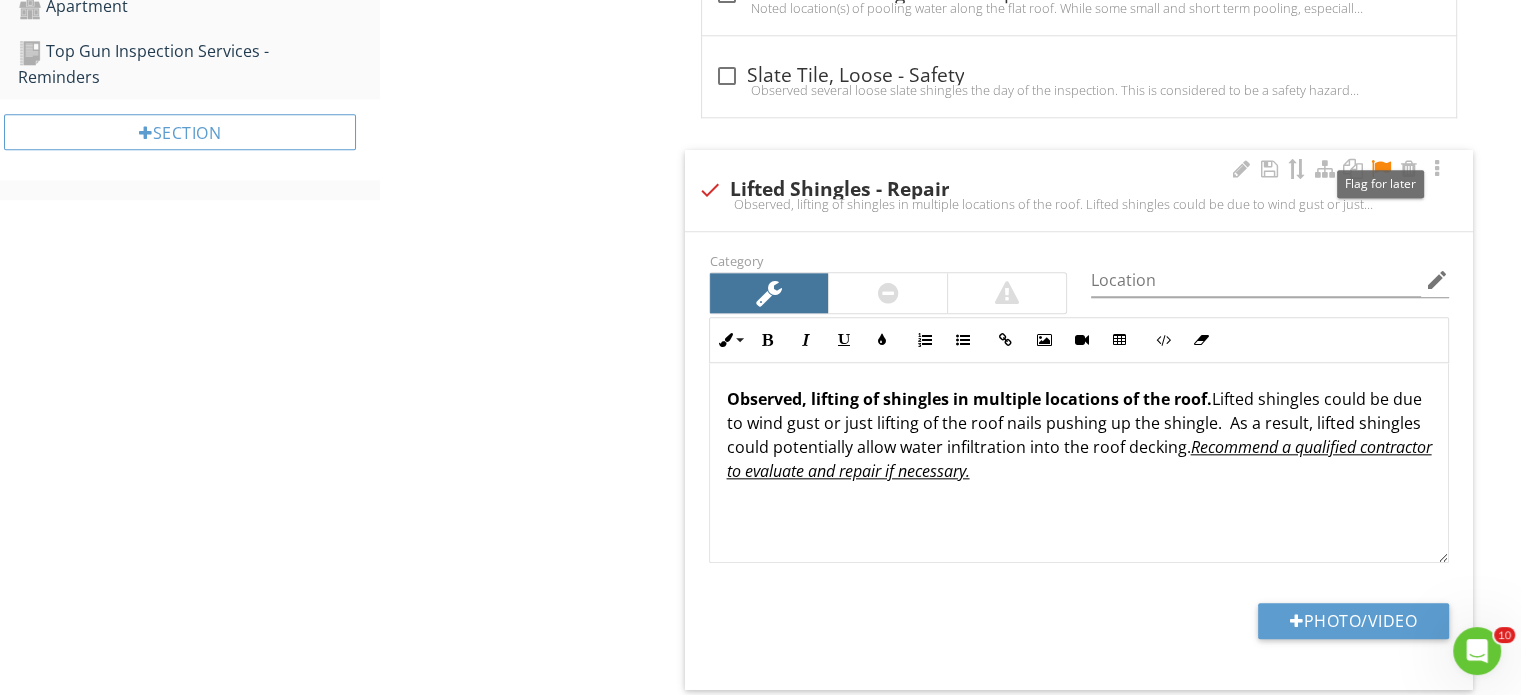 click at bounding box center [1381, 169] 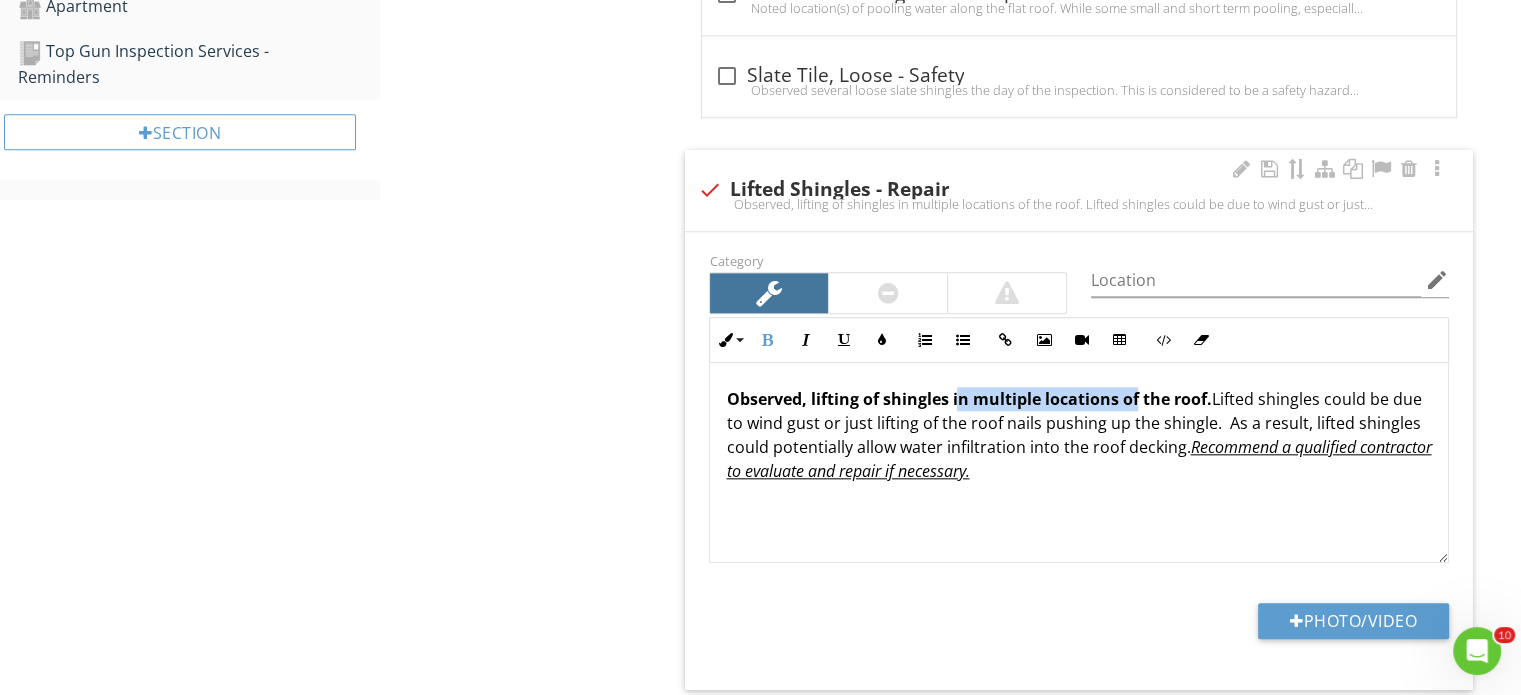 drag, startPoint x: 1138, startPoint y: 396, endPoint x: 955, endPoint y: 396, distance: 183 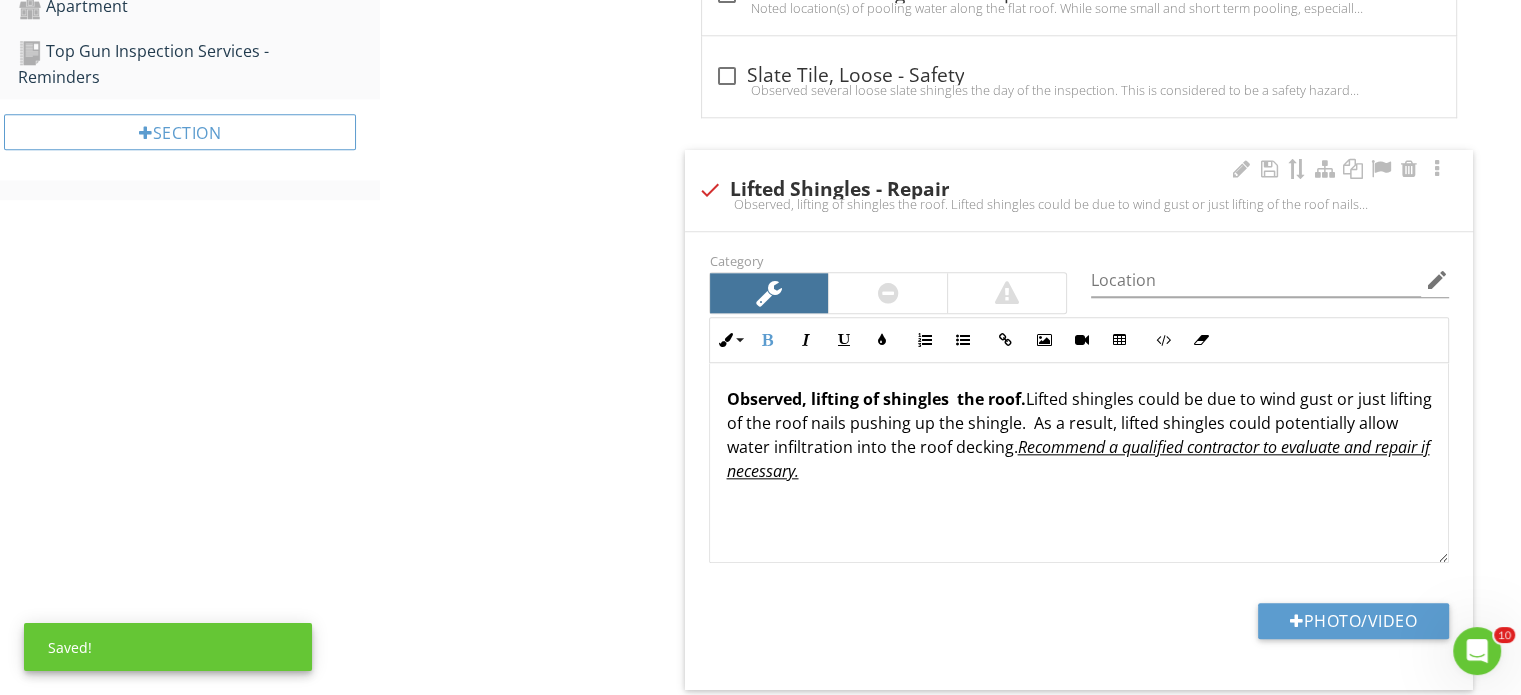 type 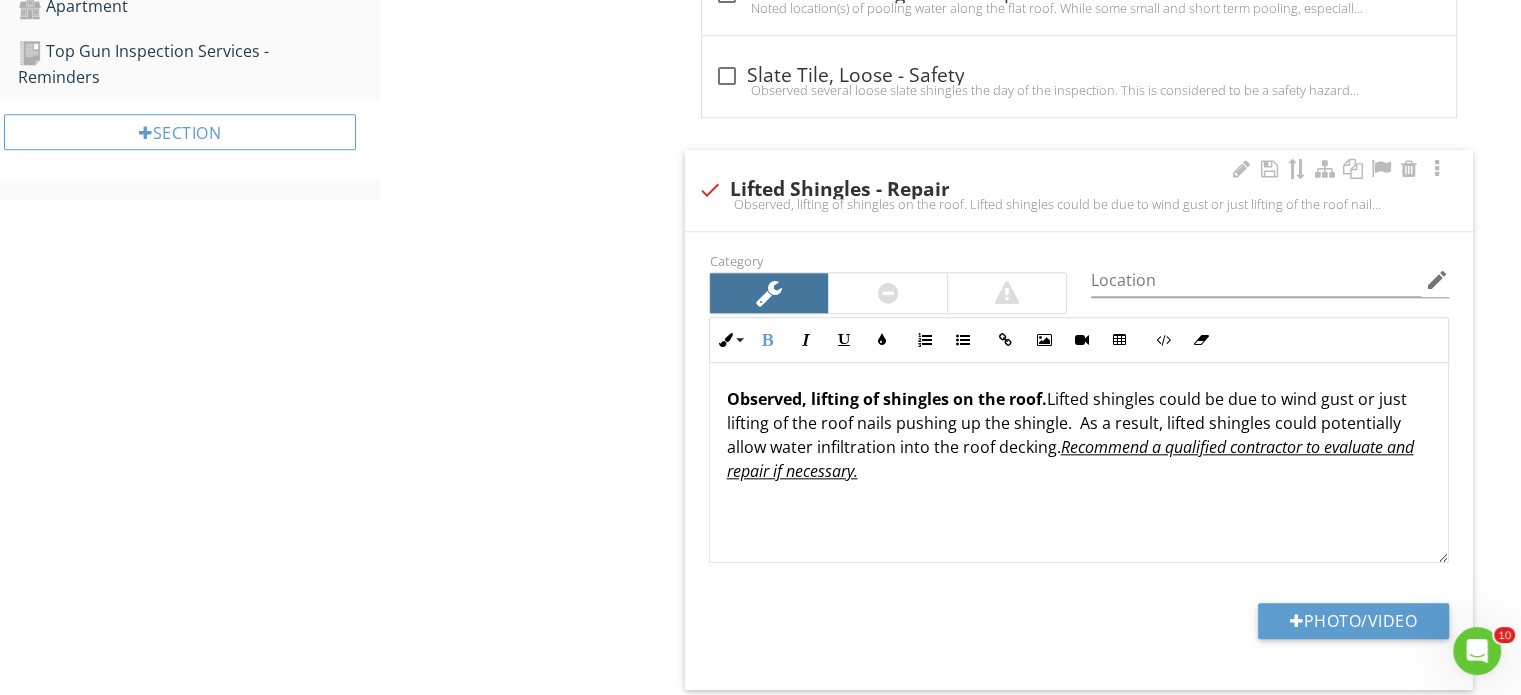 click on "Observed, lifting of shingles on the roof." at bounding box center (886, 399) 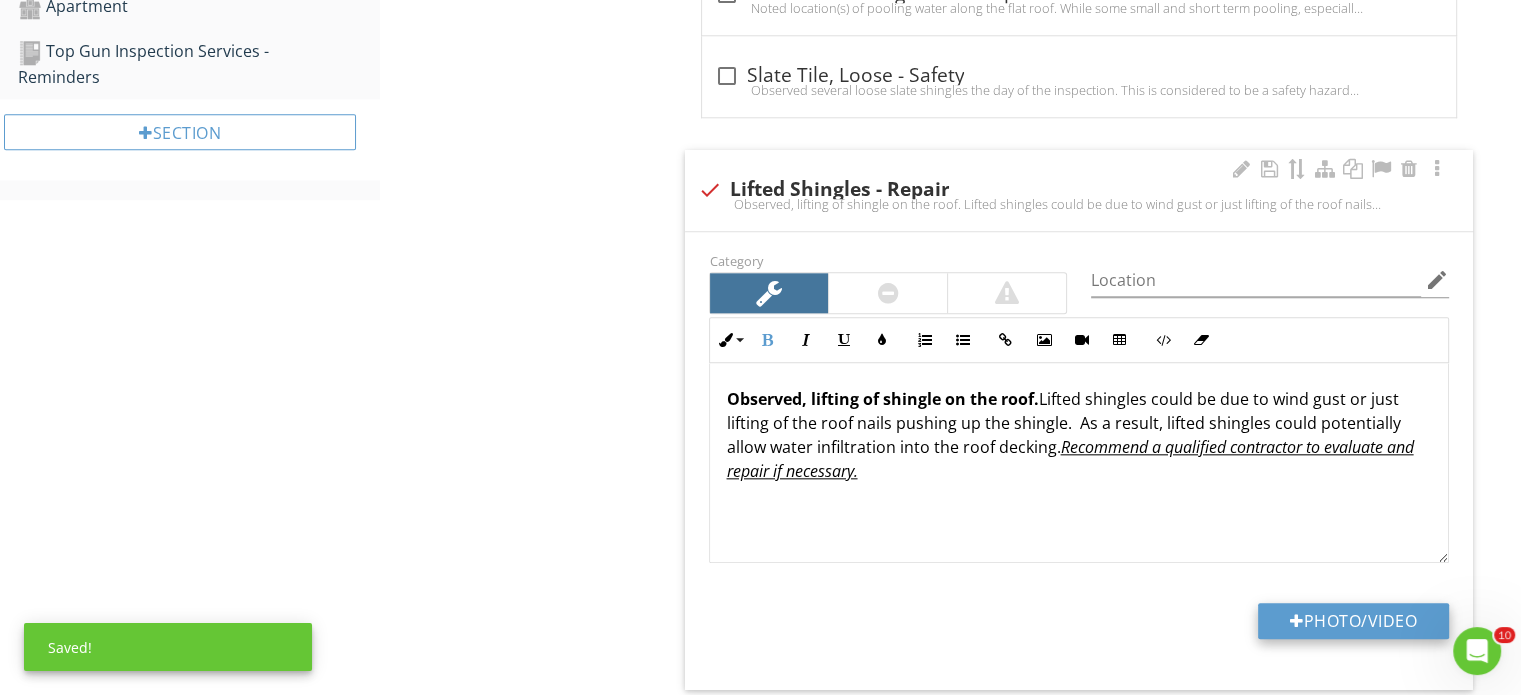 click on "Photo/Video" at bounding box center (1353, 621) 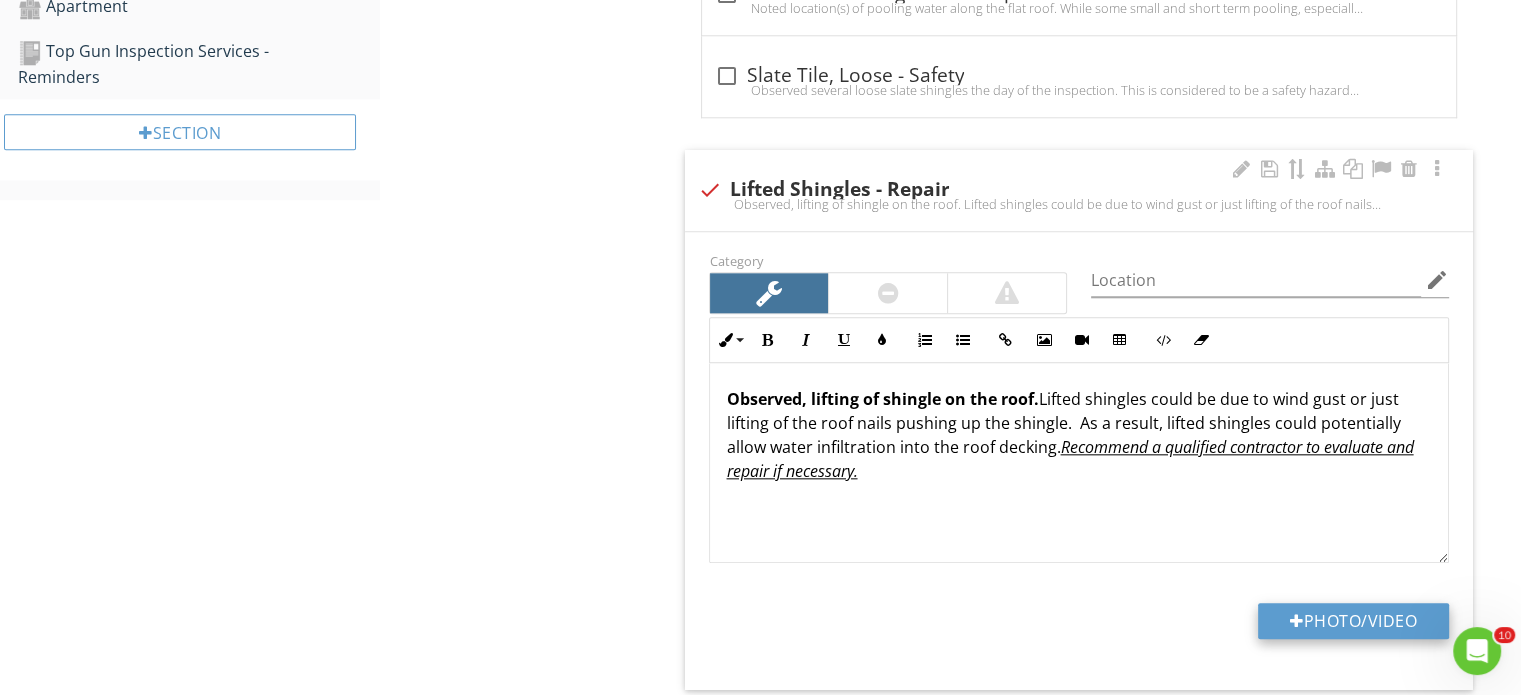 type on "C:\fakepath\IMG_3003.JPG" 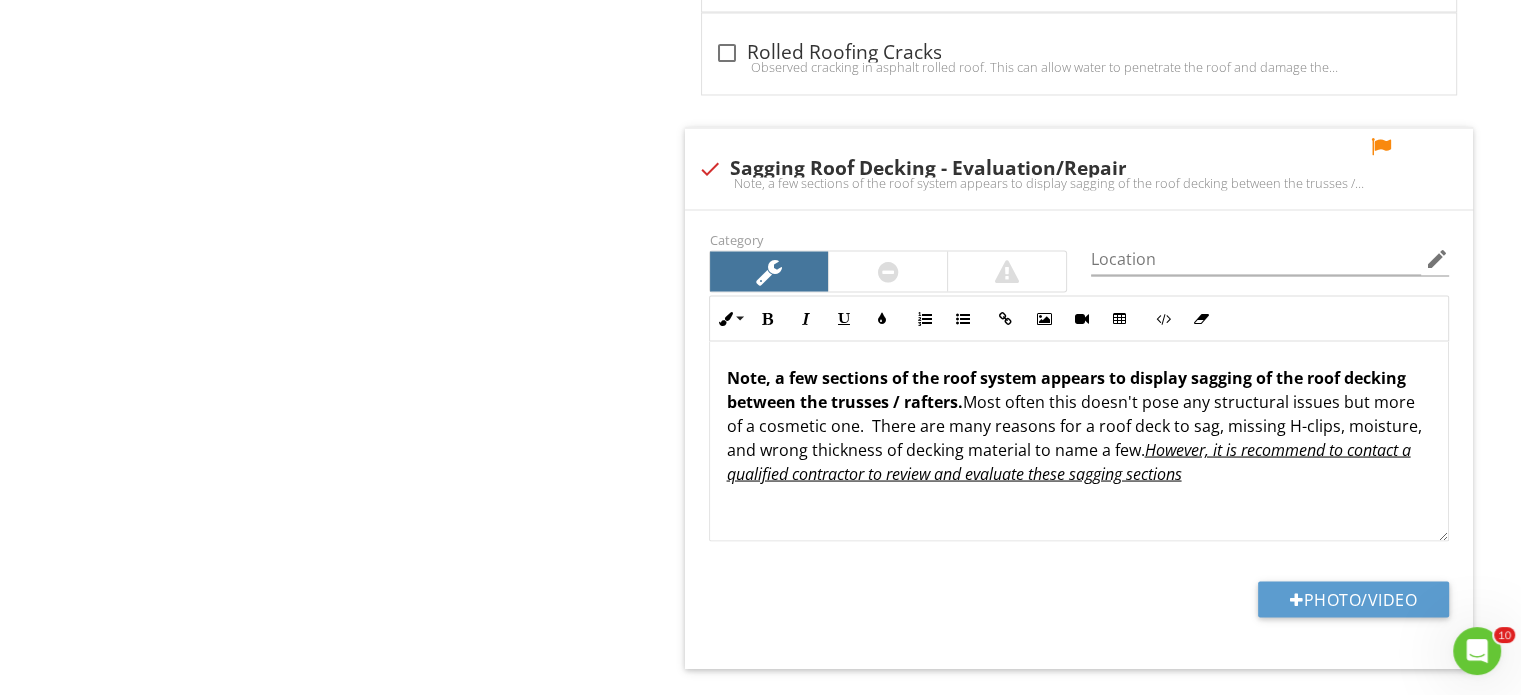 scroll, scrollTop: 3700, scrollLeft: 0, axis: vertical 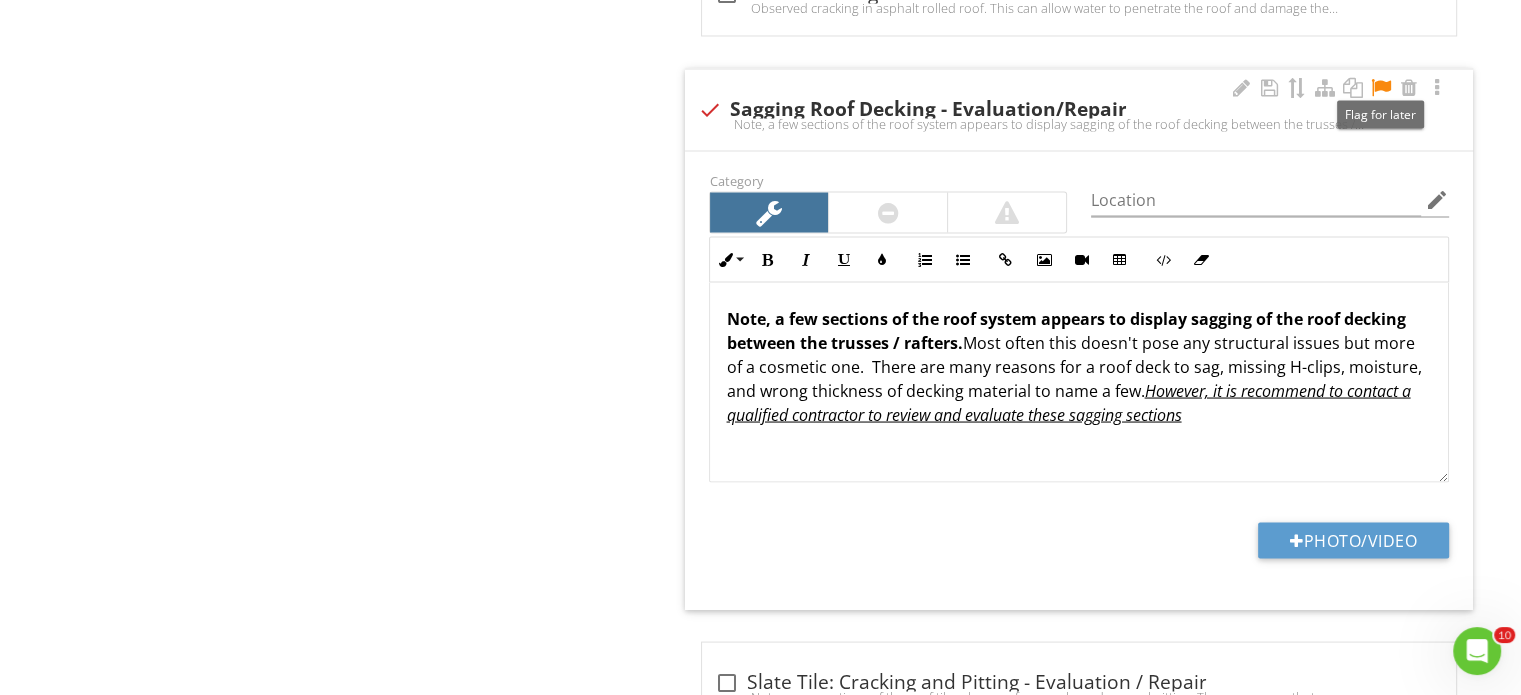 click at bounding box center (1381, 88) 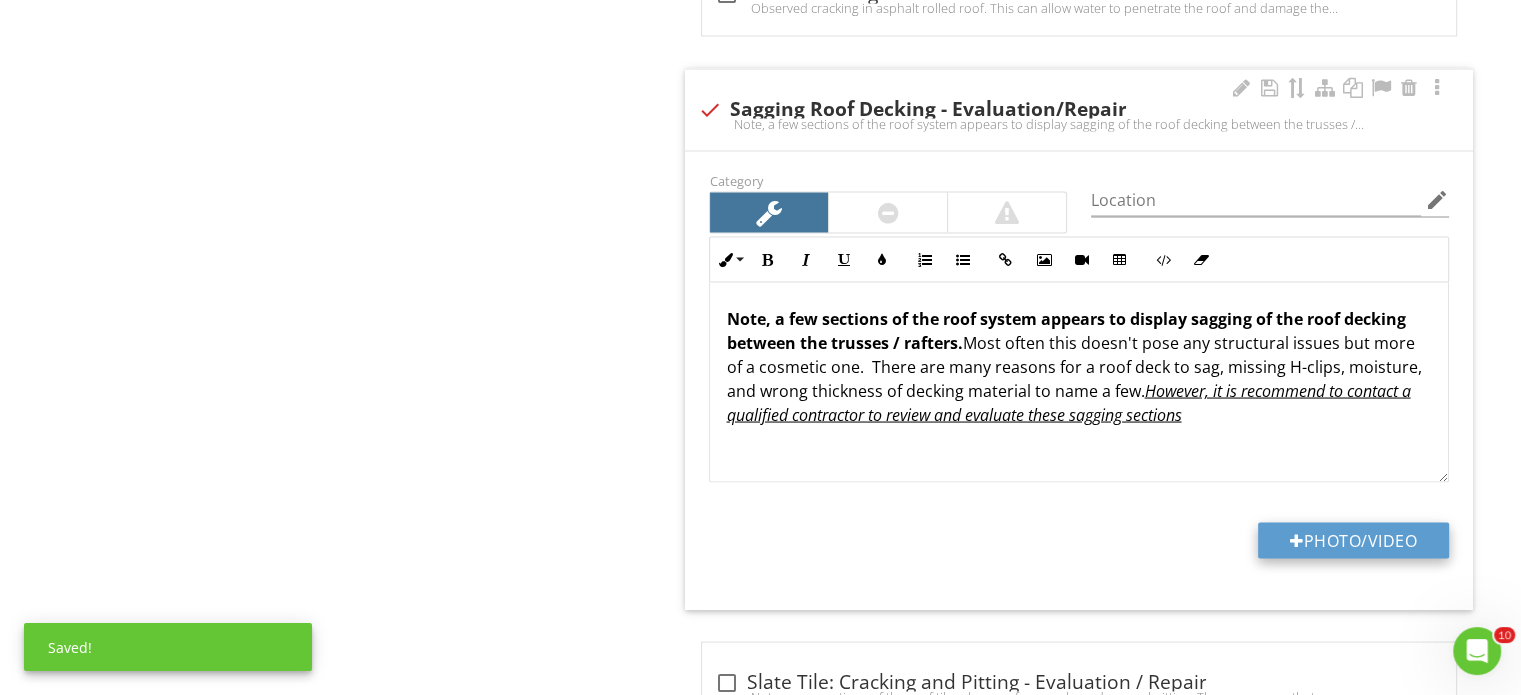 click on "Photo/Video" at bounding box center [1353, 540] 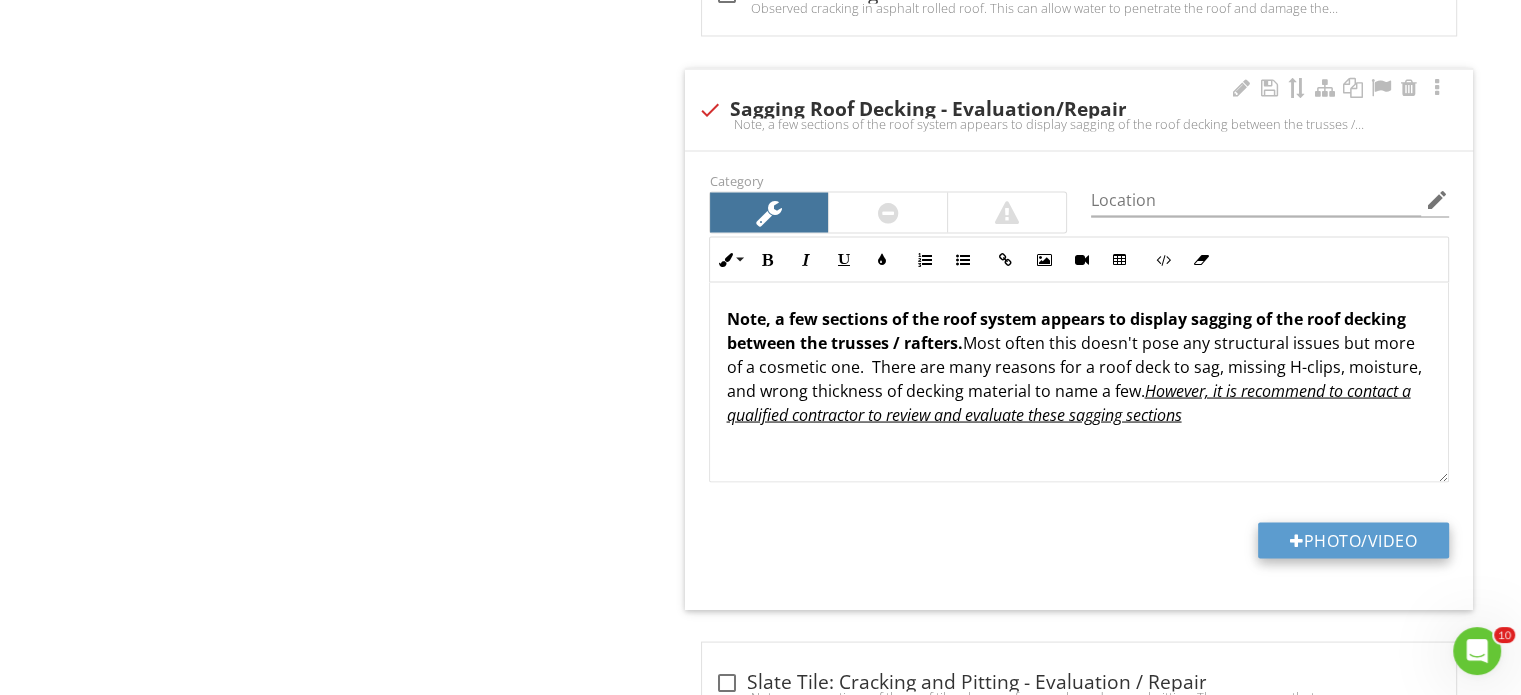 type on "C:\fakepath\IMG_3001.JPG" 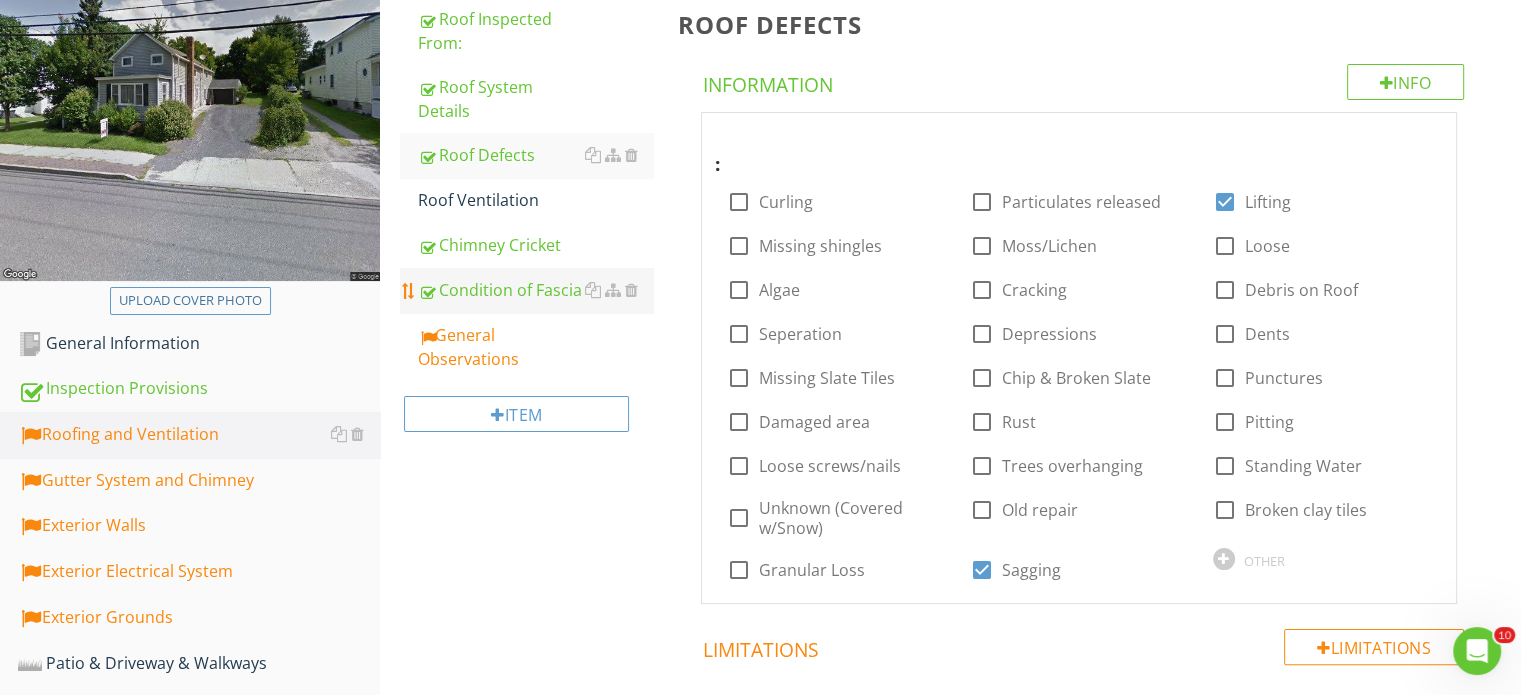 scroll, scrollTop: 300, scrollLeft: 0, axis: vertical 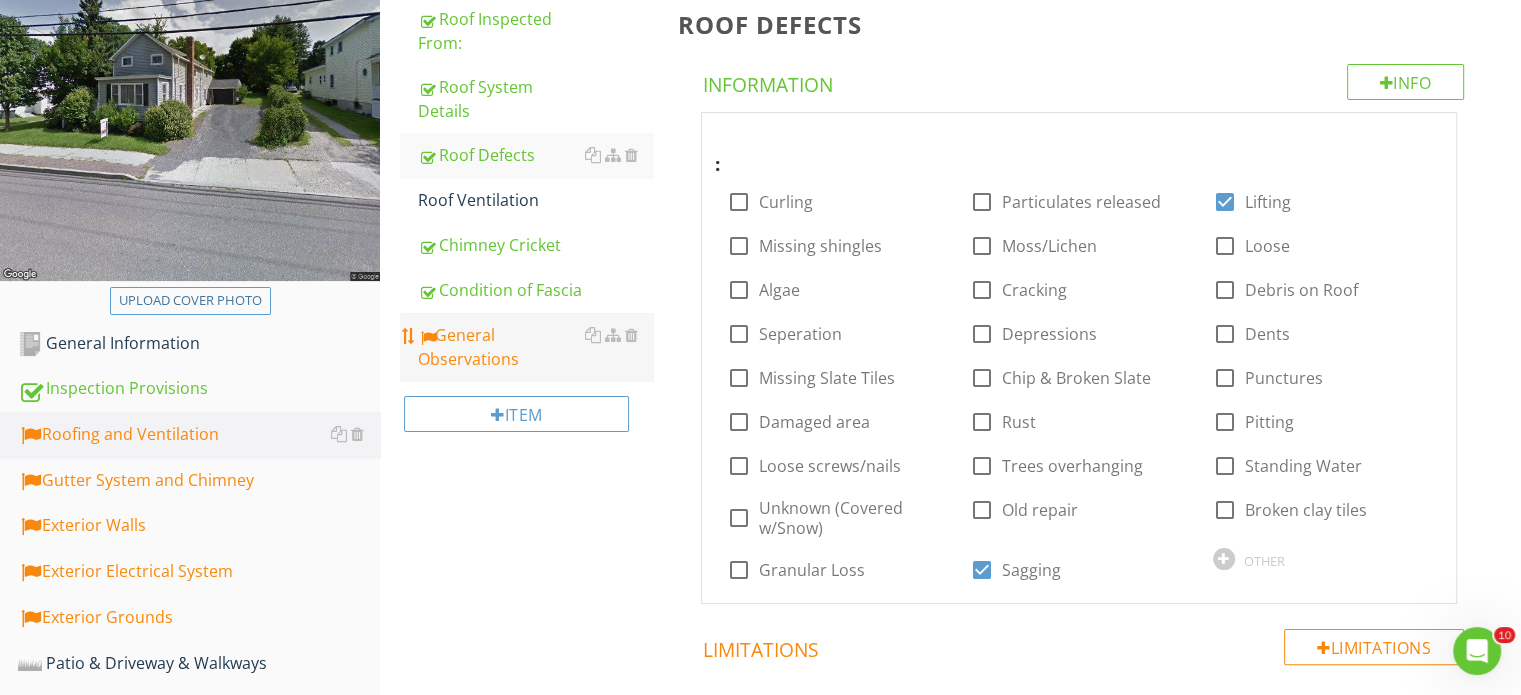 click on "General  Observations" at bounding box center [535, 347] 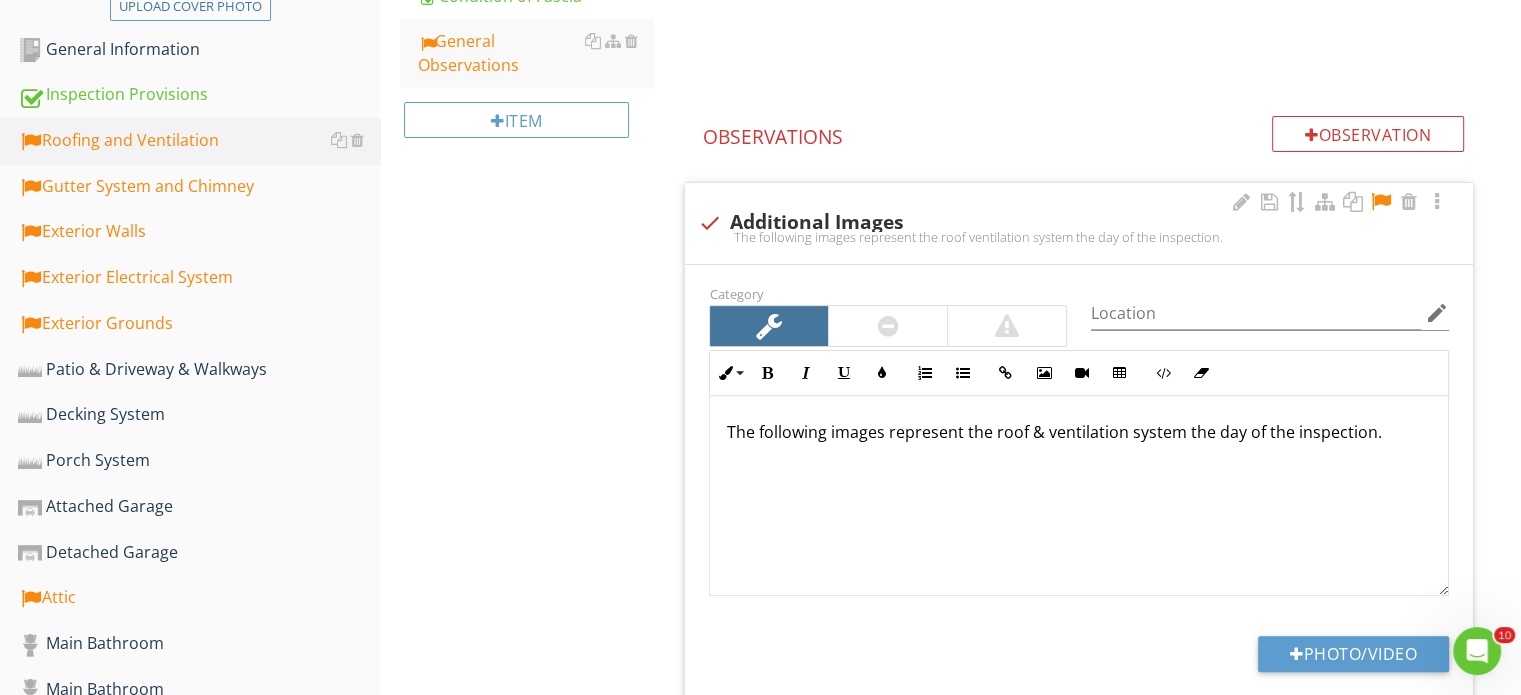 scroll, scrollTop: 600, scrollLeft: 0, axis: vertical 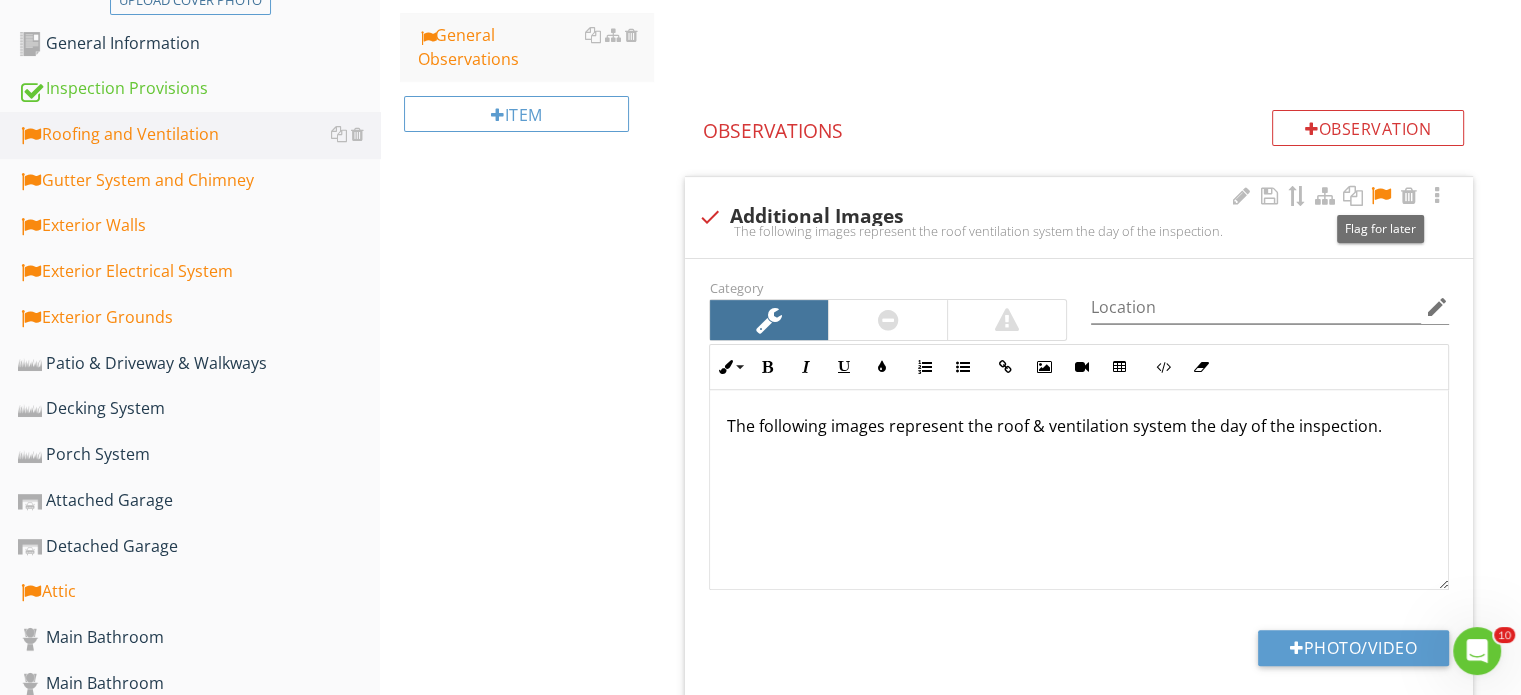 click at bounding box center (1381, 196) 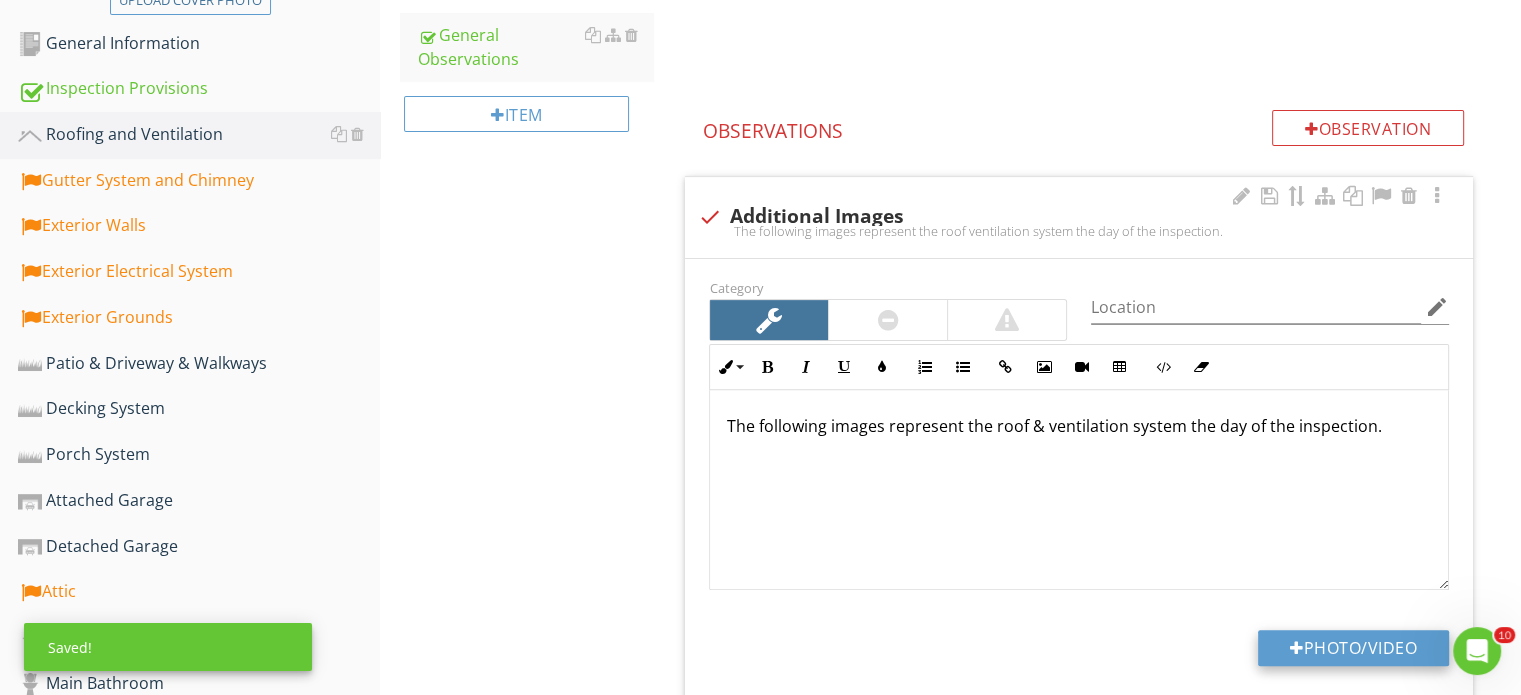 click on "Photo/Video" at bounding box center [1353, 648] 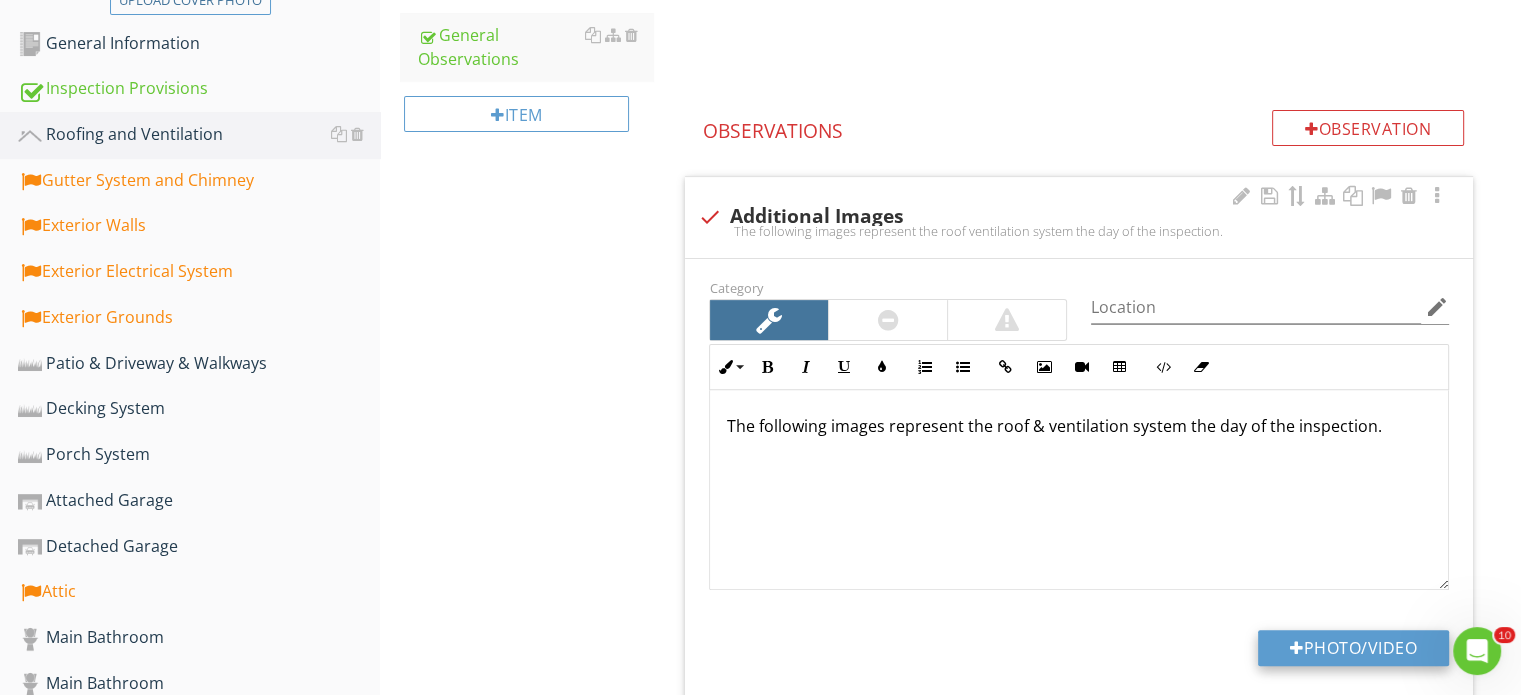 type on "C:\fakepath\IMG_2998.JPG" 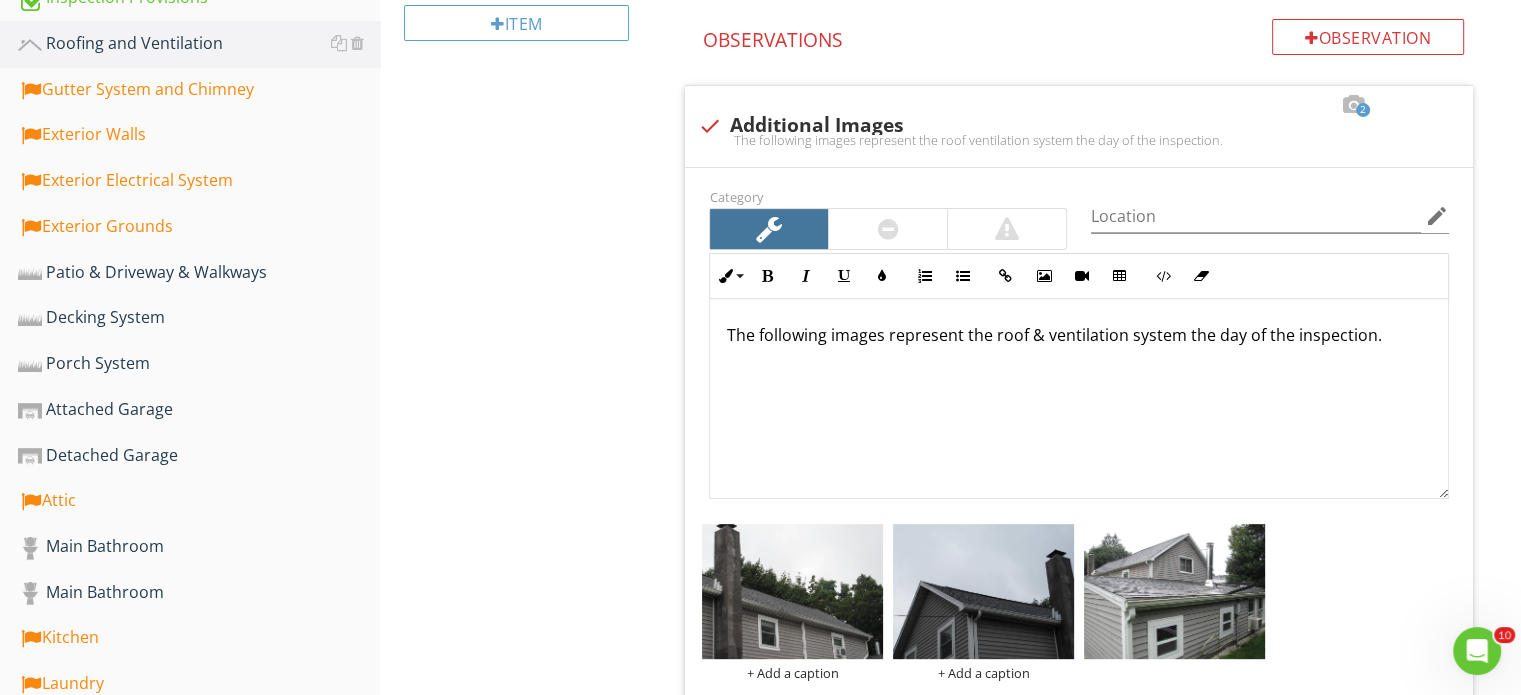 scroll, scrollTop: 900, scrollLeft: 0, axis: vertical 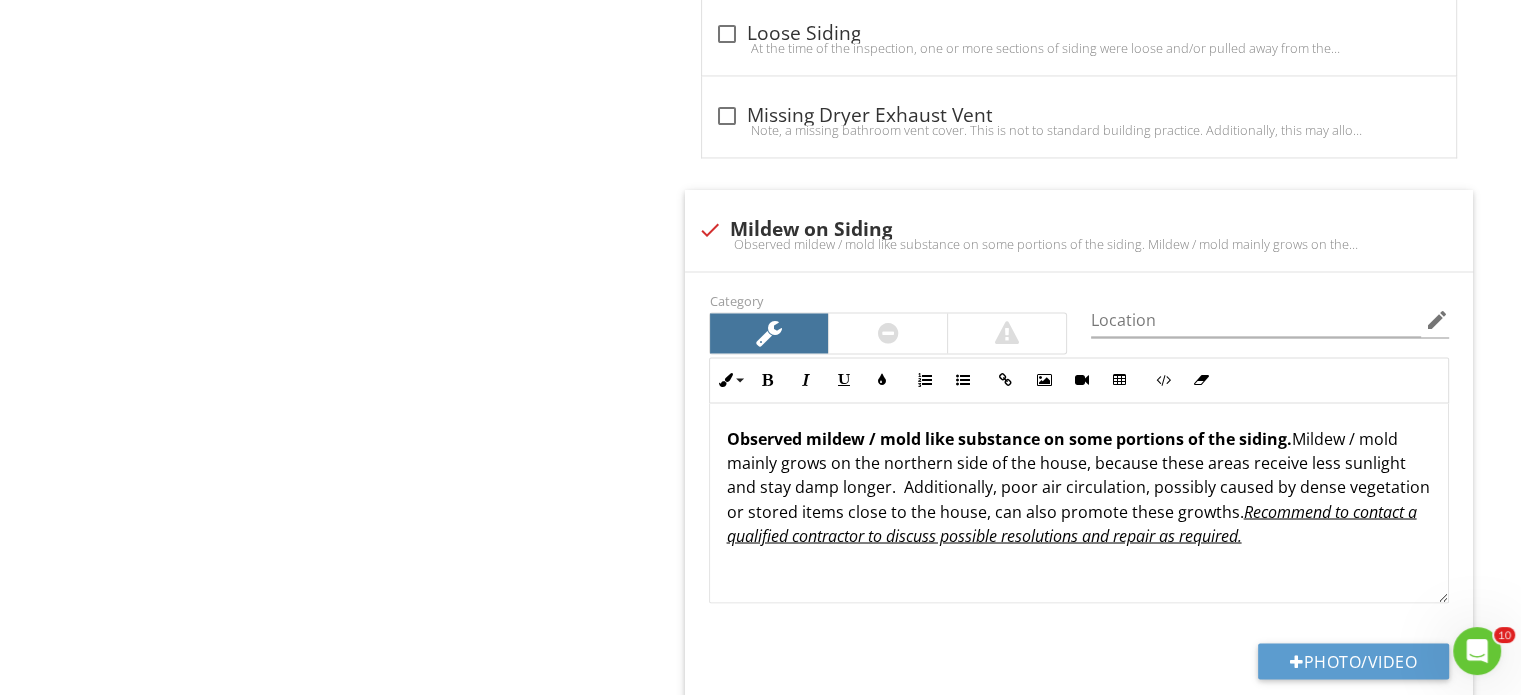type on "C:\fakepath\IMG_3044.JPG" 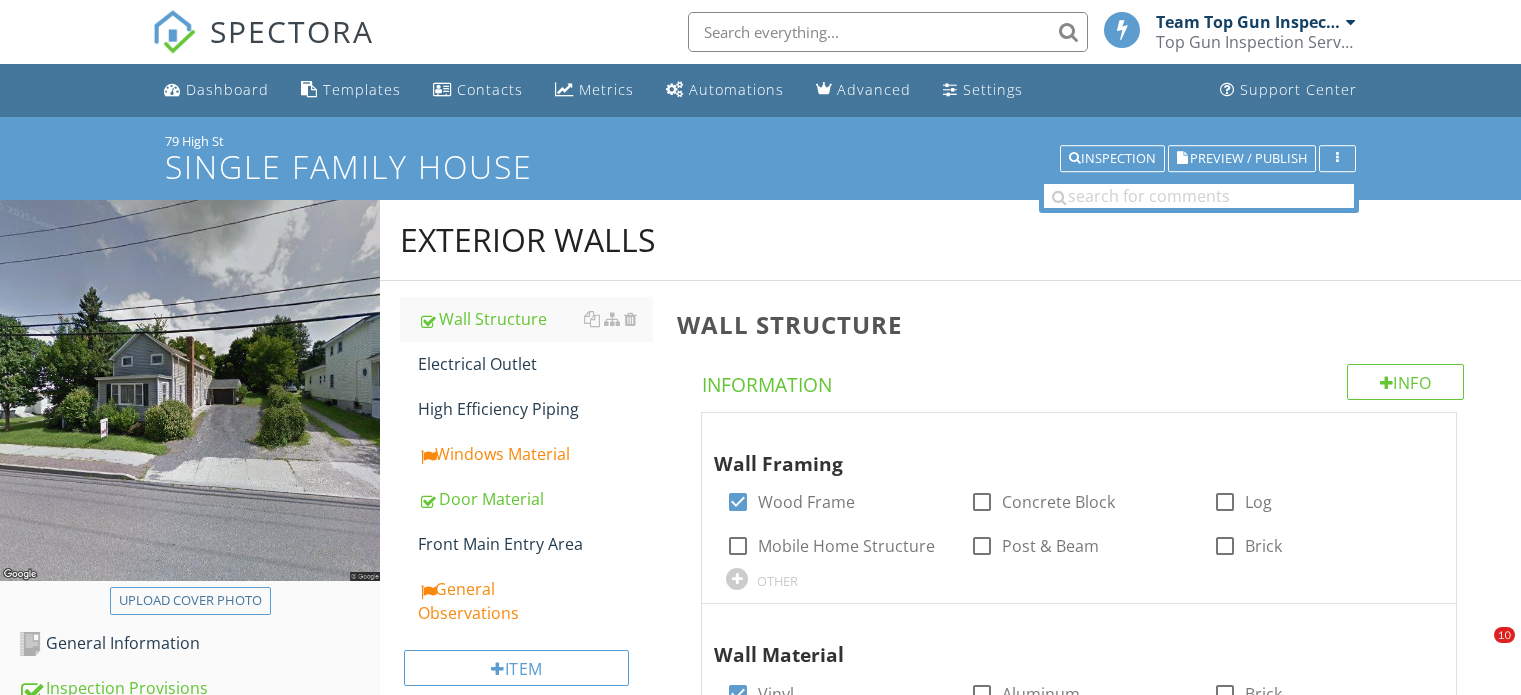 scroll, scrollTop: 4700, scrollLeft: 0, axis: vertical 